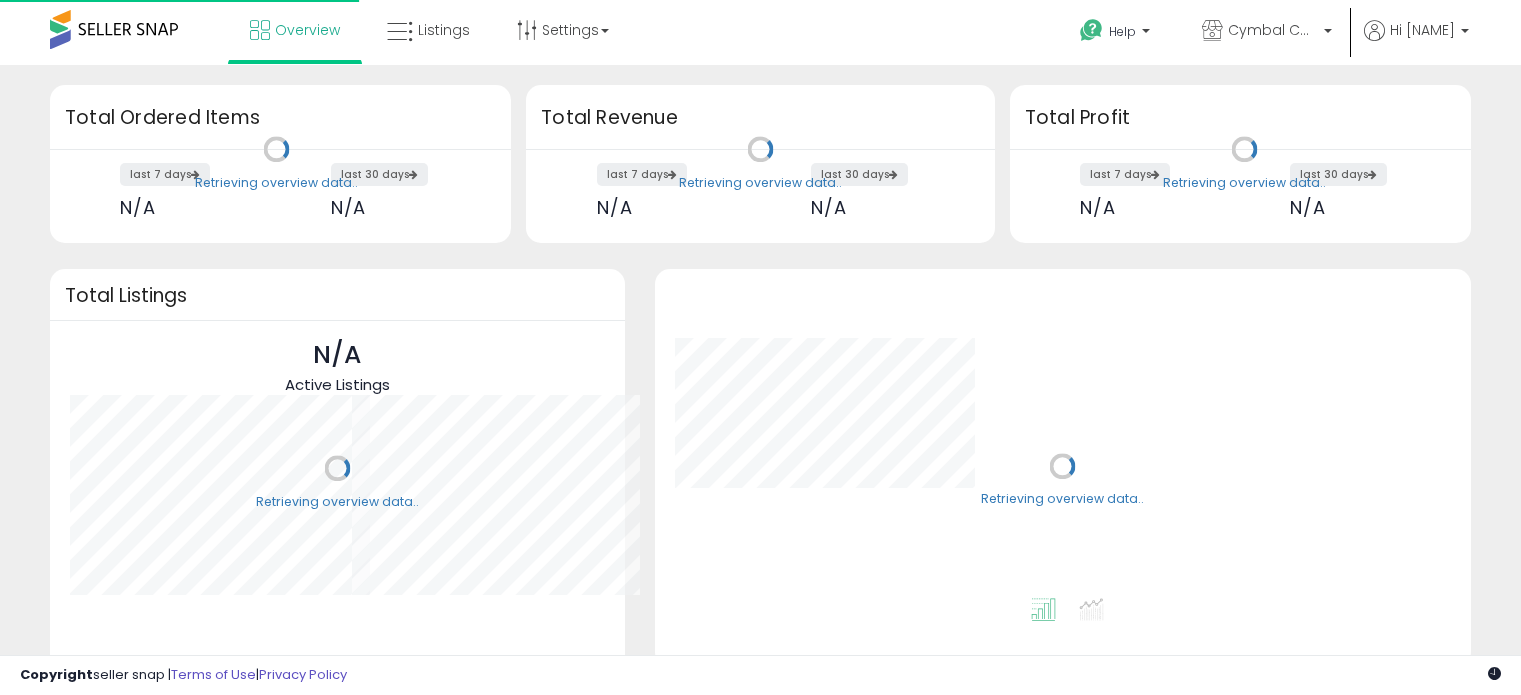 scroll, scrollTop: 0, scrollLeft: 0, axis: both 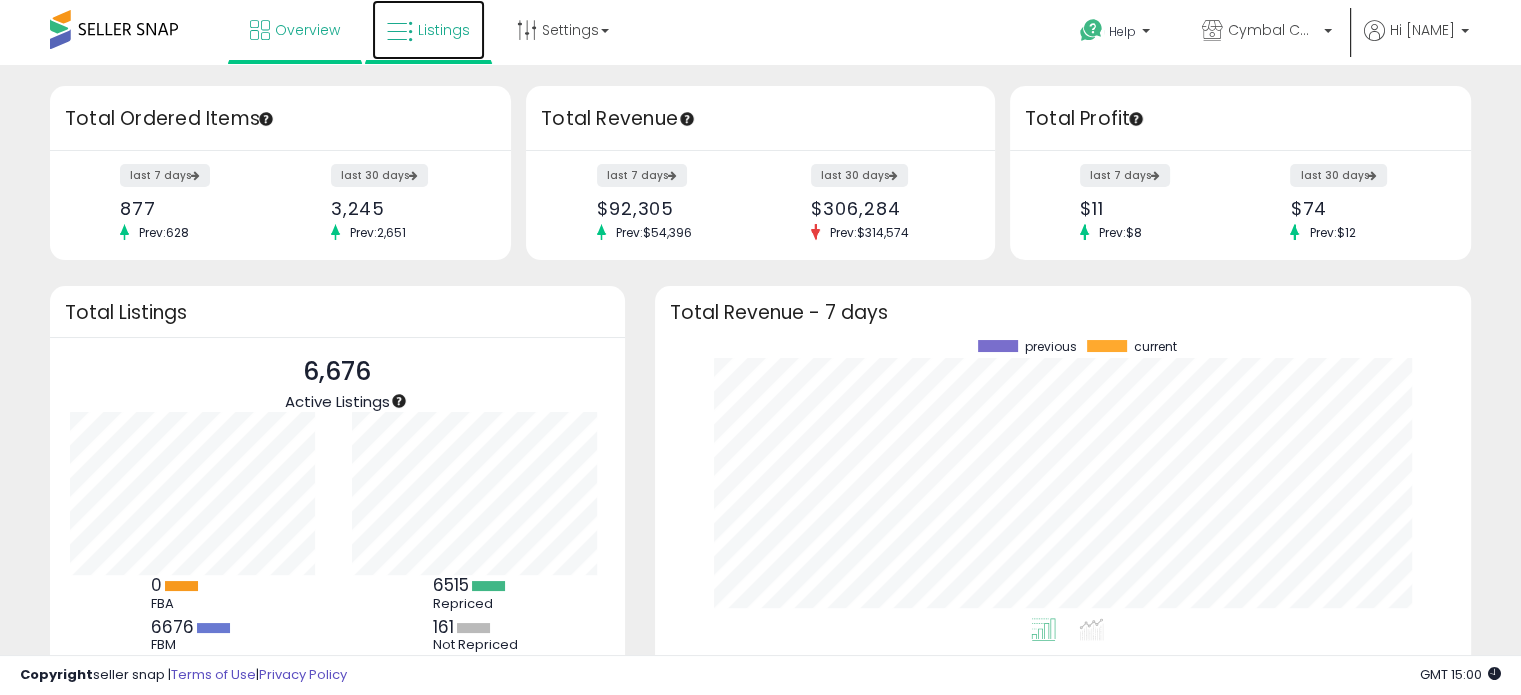click on "Listings" at bounding box center [444, 30] 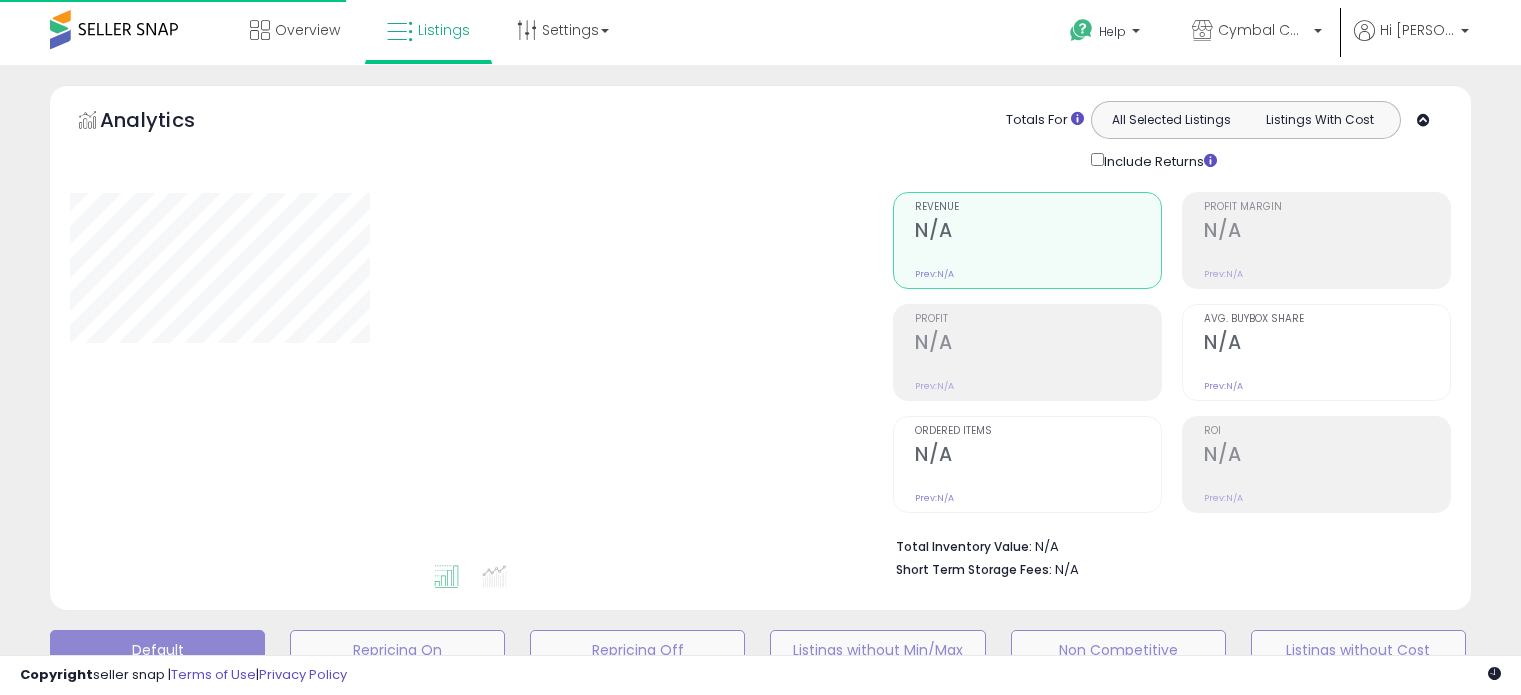 scroll, scrollTop: 0, scrollLeft: 0, axis: both 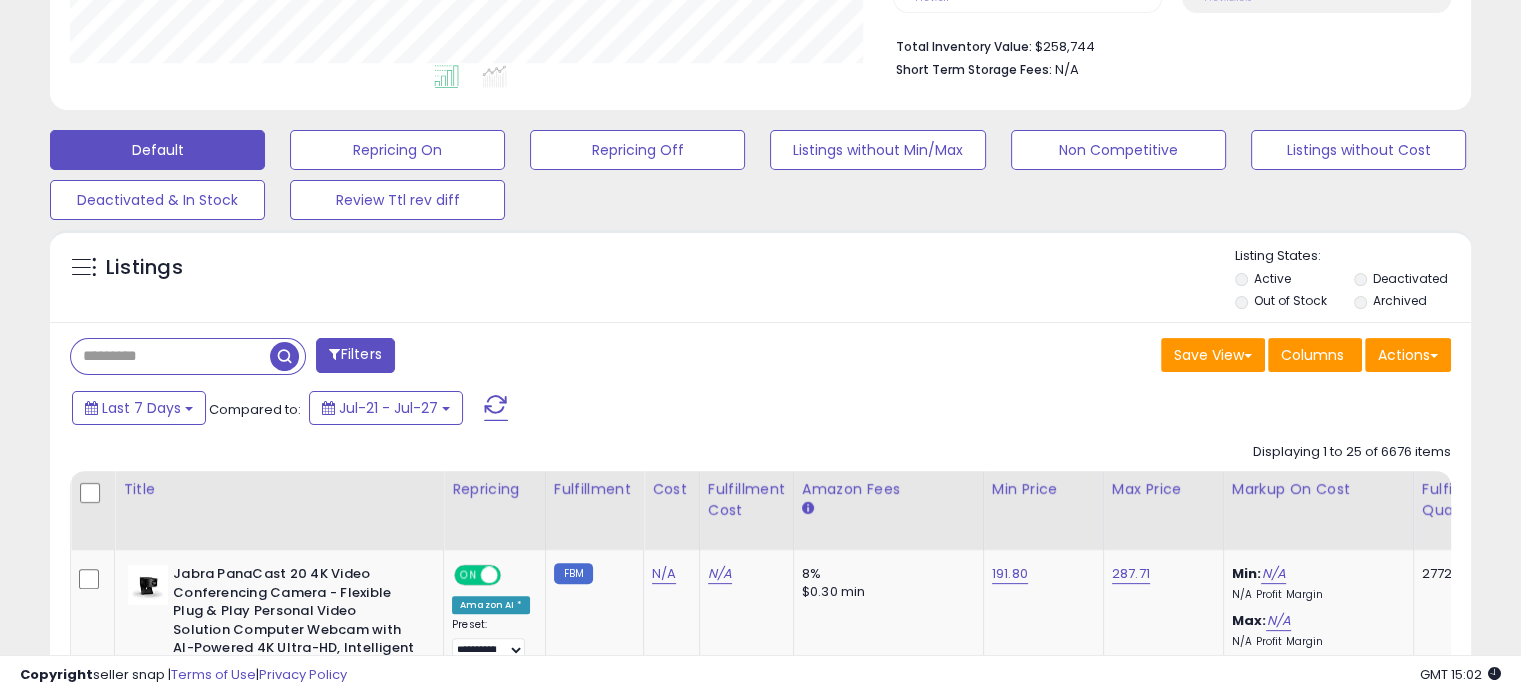 click at bounding box center [170, 356] 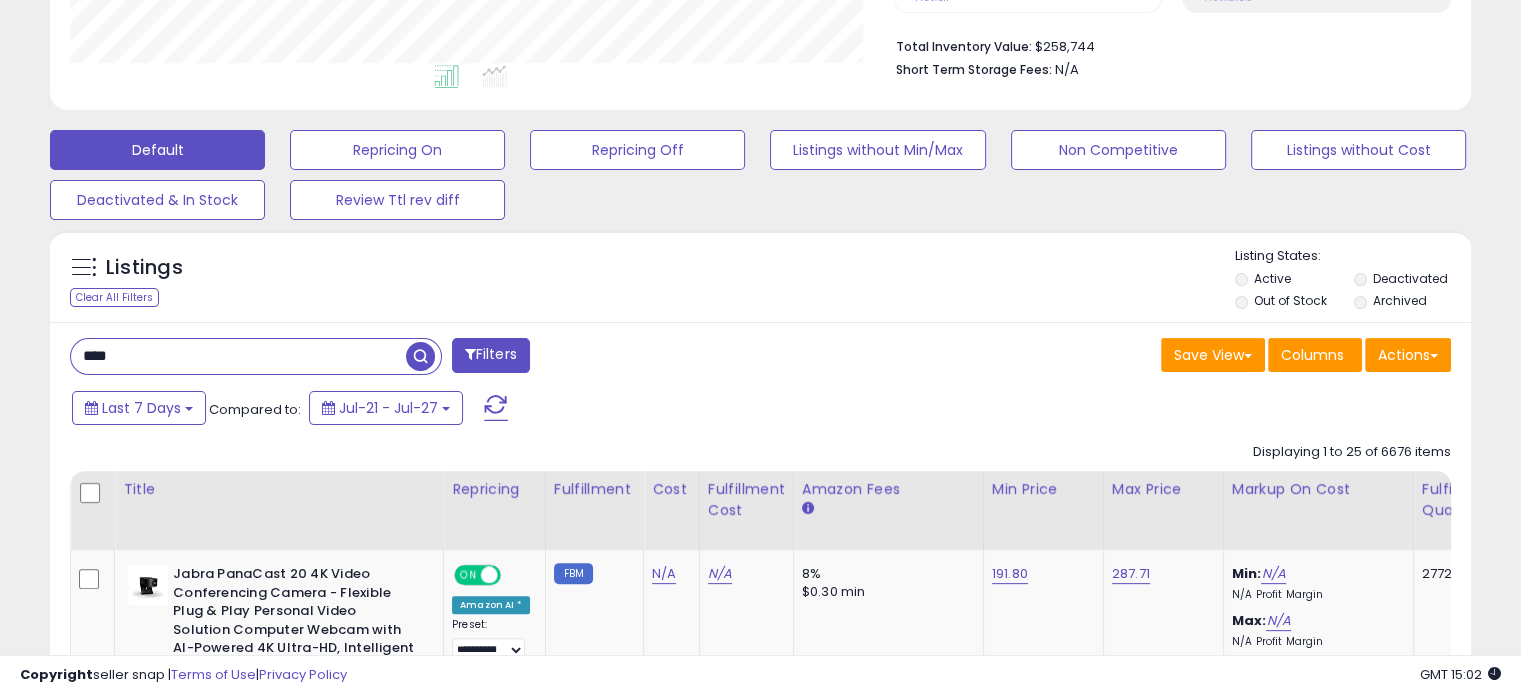 type on "****" 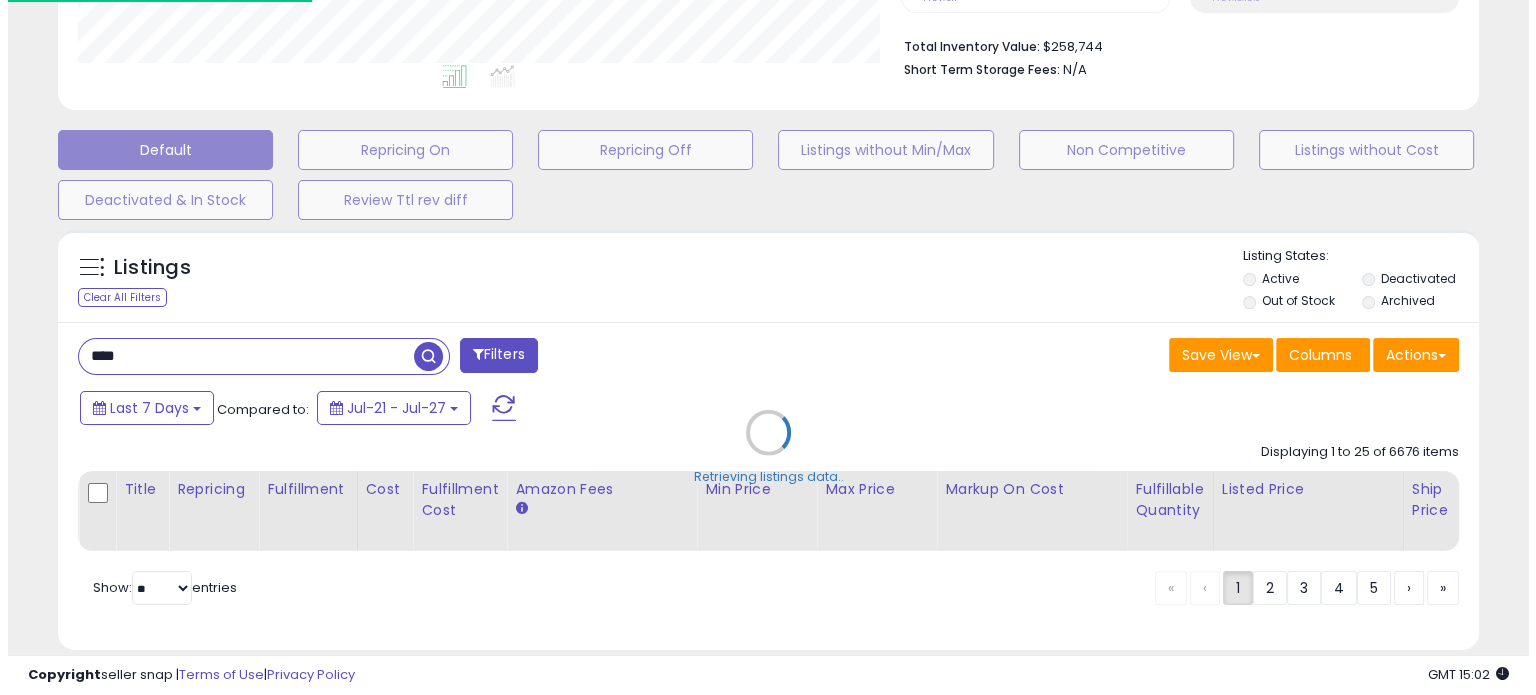 scroll, scrollTop: 999589, scrollLeft: 999168, axis: both 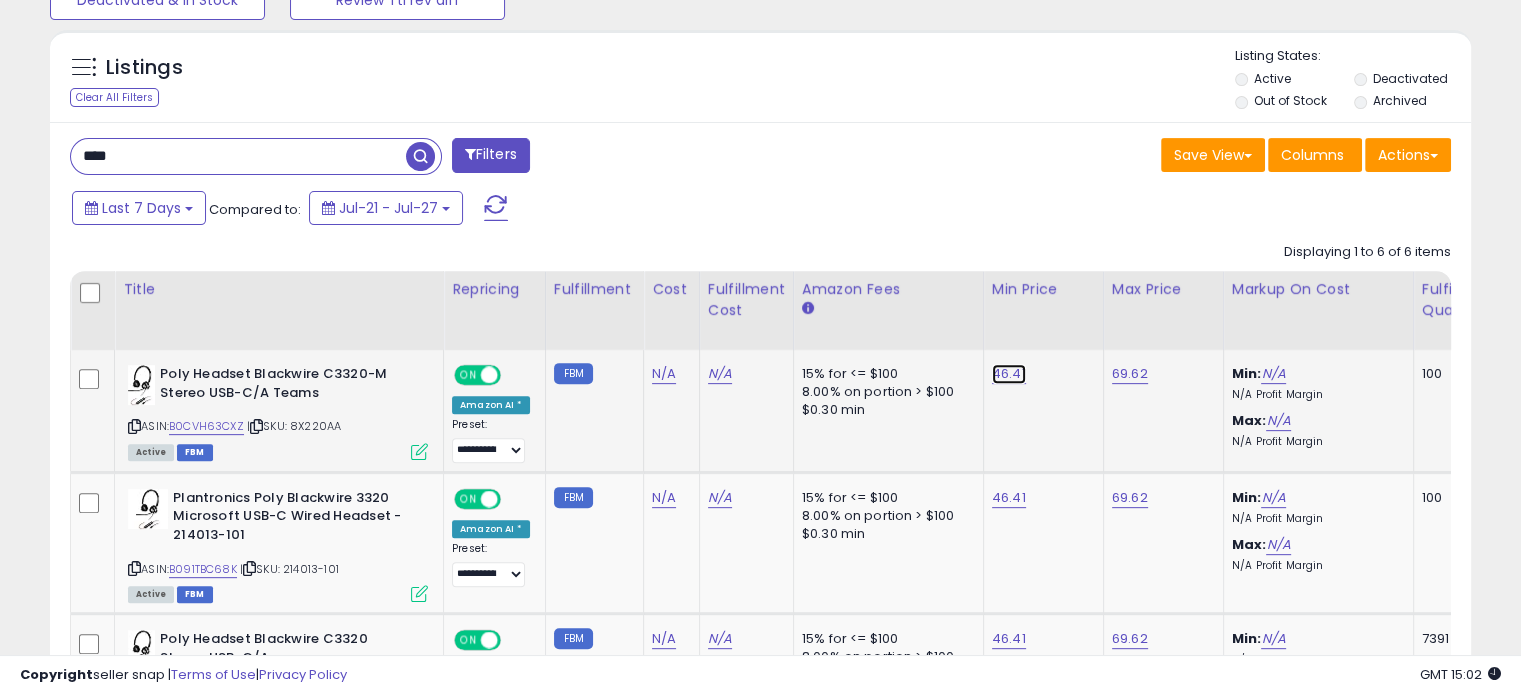 click on "46.41" at bounding box center (1009, 374) 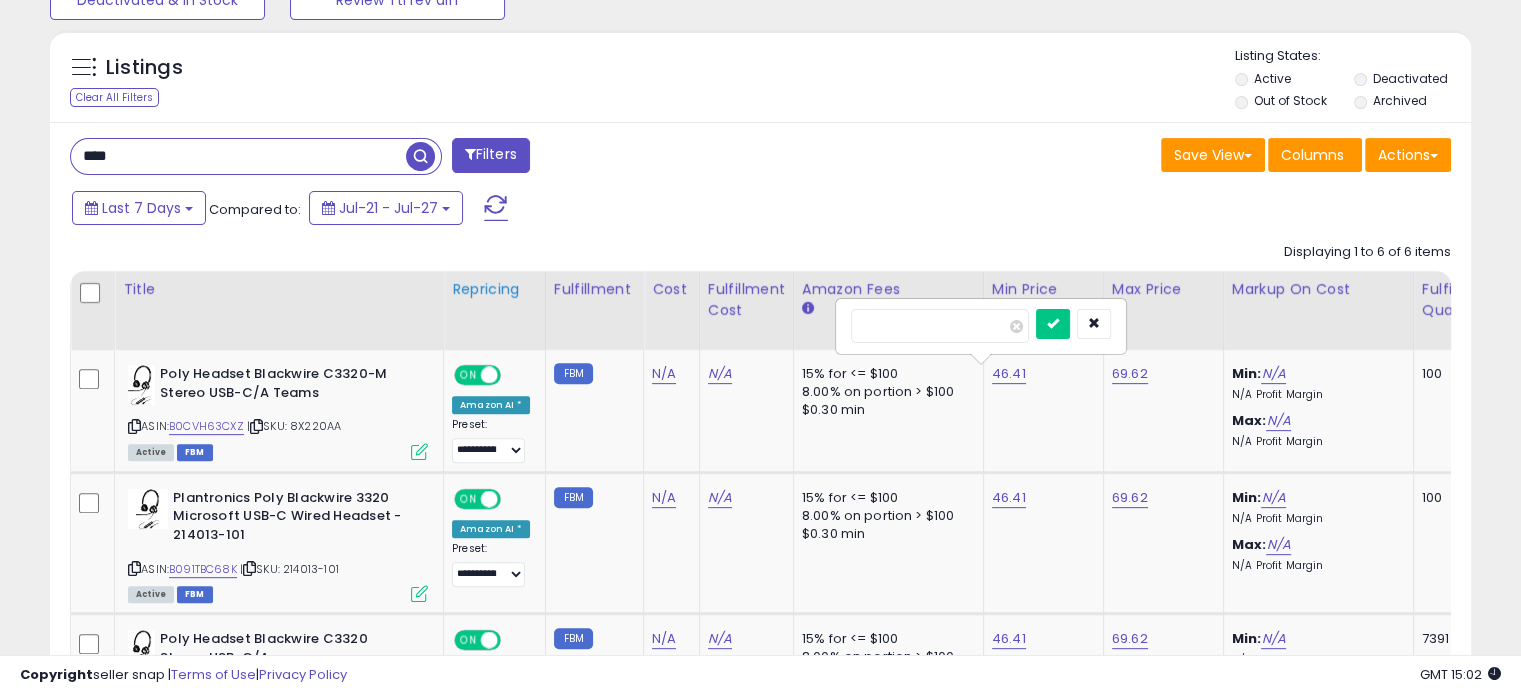 drag, startPoint x: 991, startPoint y: 335, endPoint x: 457, endPoint y: 335, distance: 534 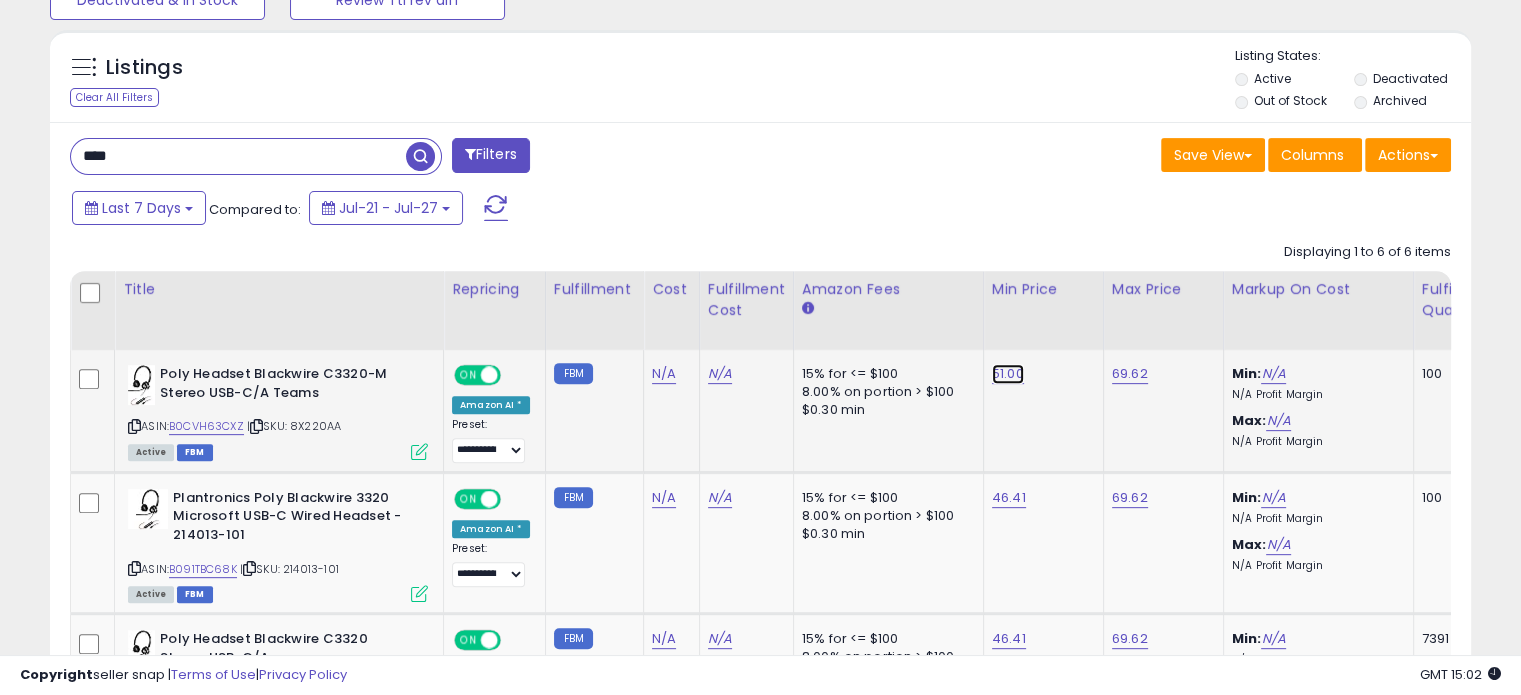 click on "51.00" at bounding box center (1008, 374) 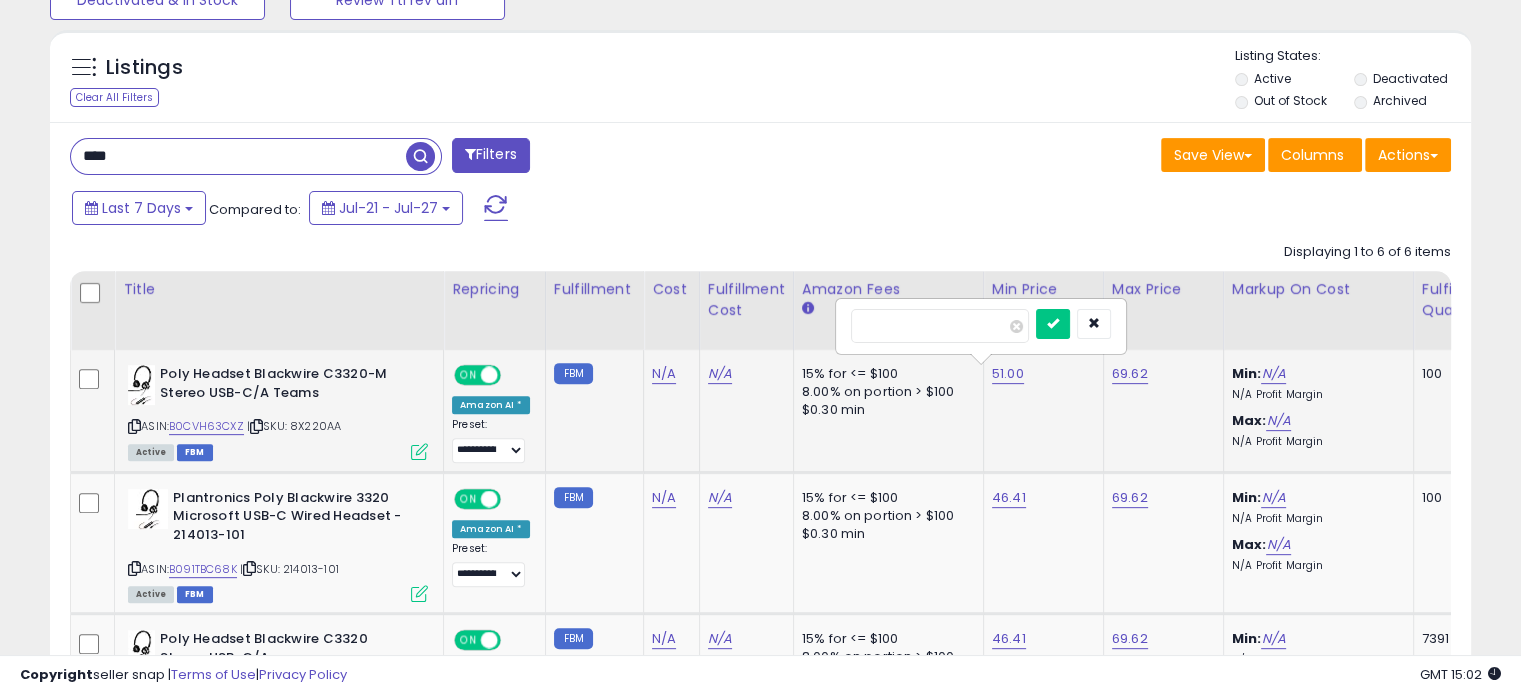 click on "*****" at bounding box center (940, 326) 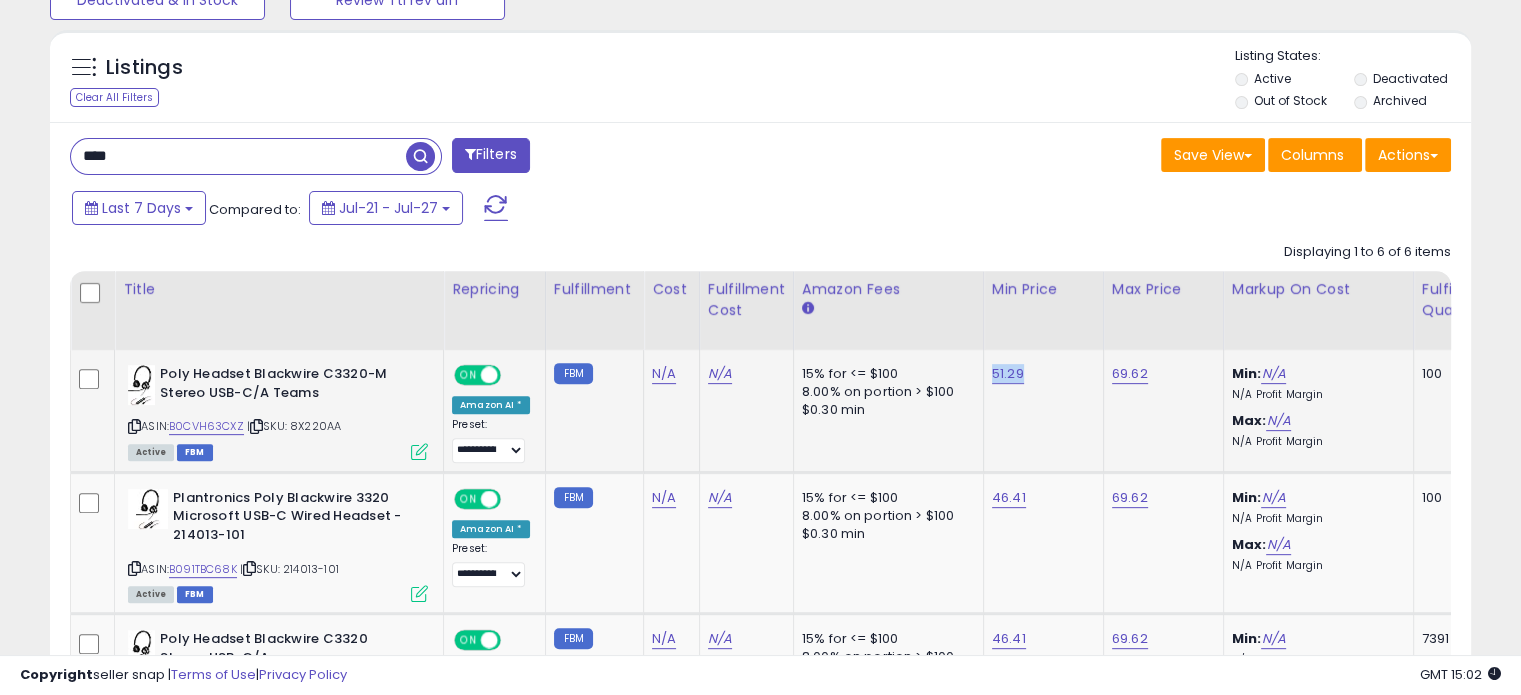 drag, startPoint x: 992, startPoint y: 365, endPoint x: 981, endPoint y: 363, distance: 11.18034 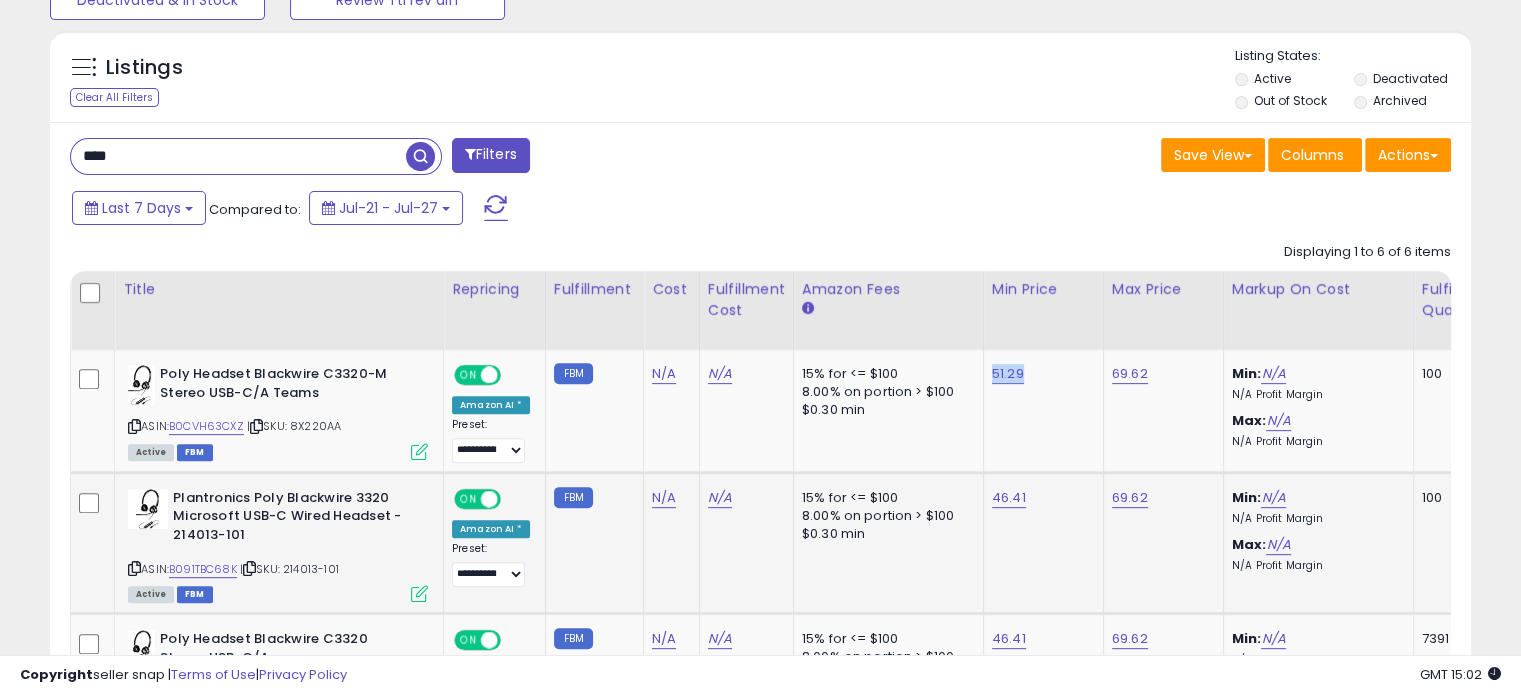 copy on "51.29" 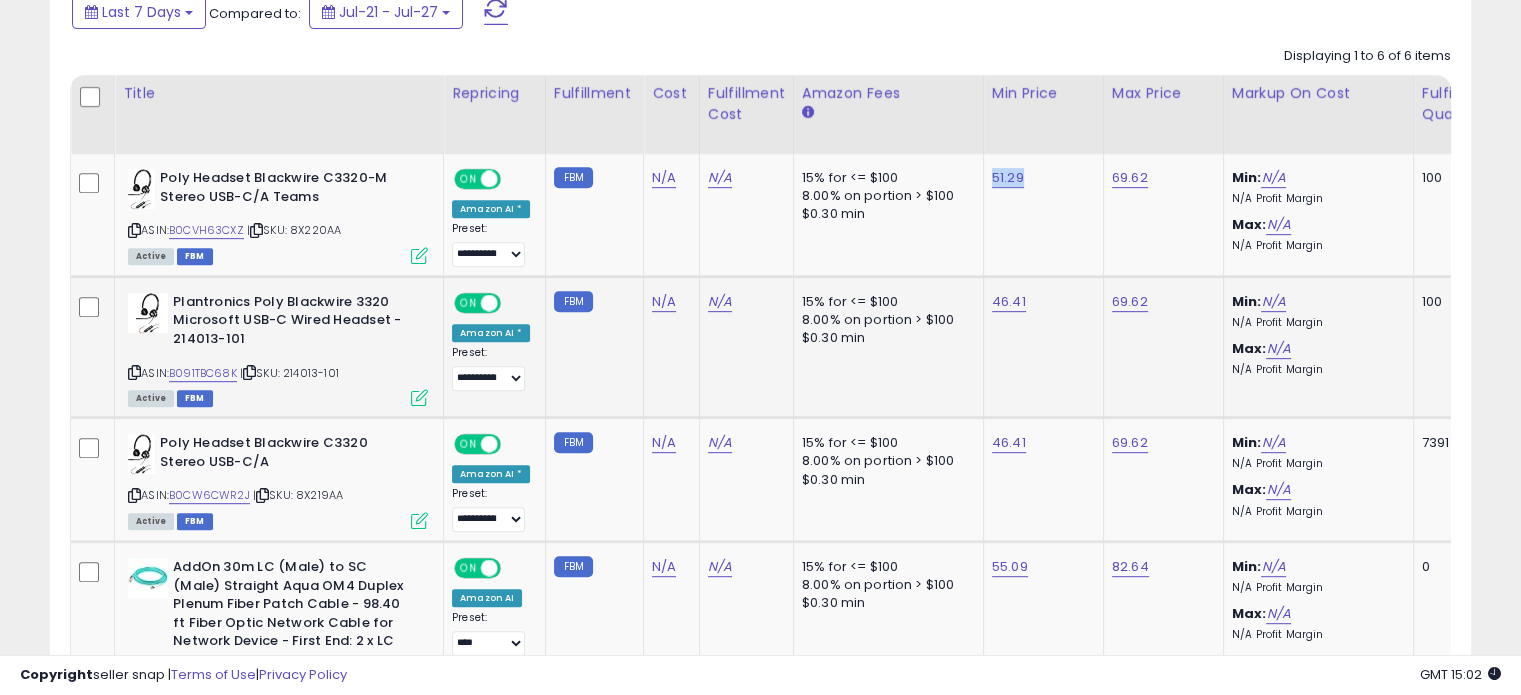 scroll, scrollTop: 900, scrollLeft: 0, axis: vertical 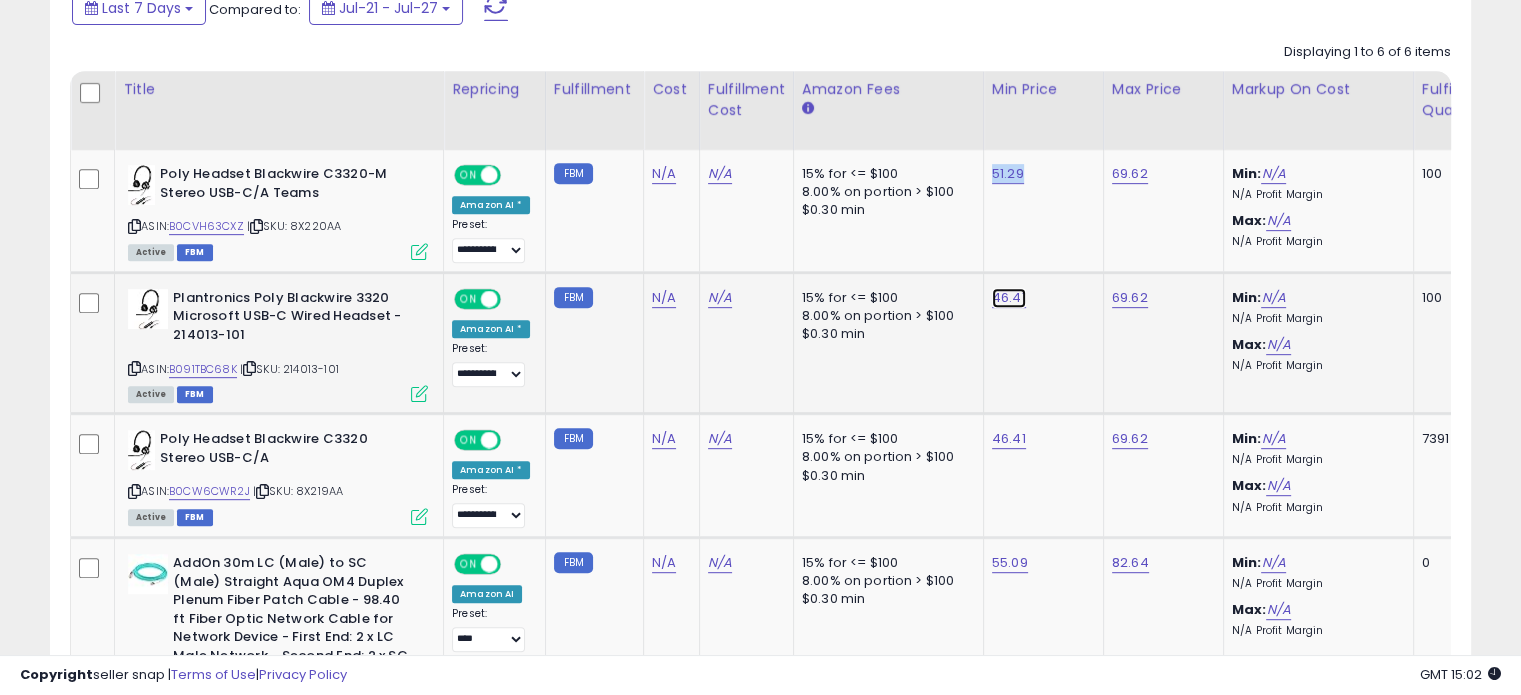 click on "46.41" at bounding box center (1008, 174) 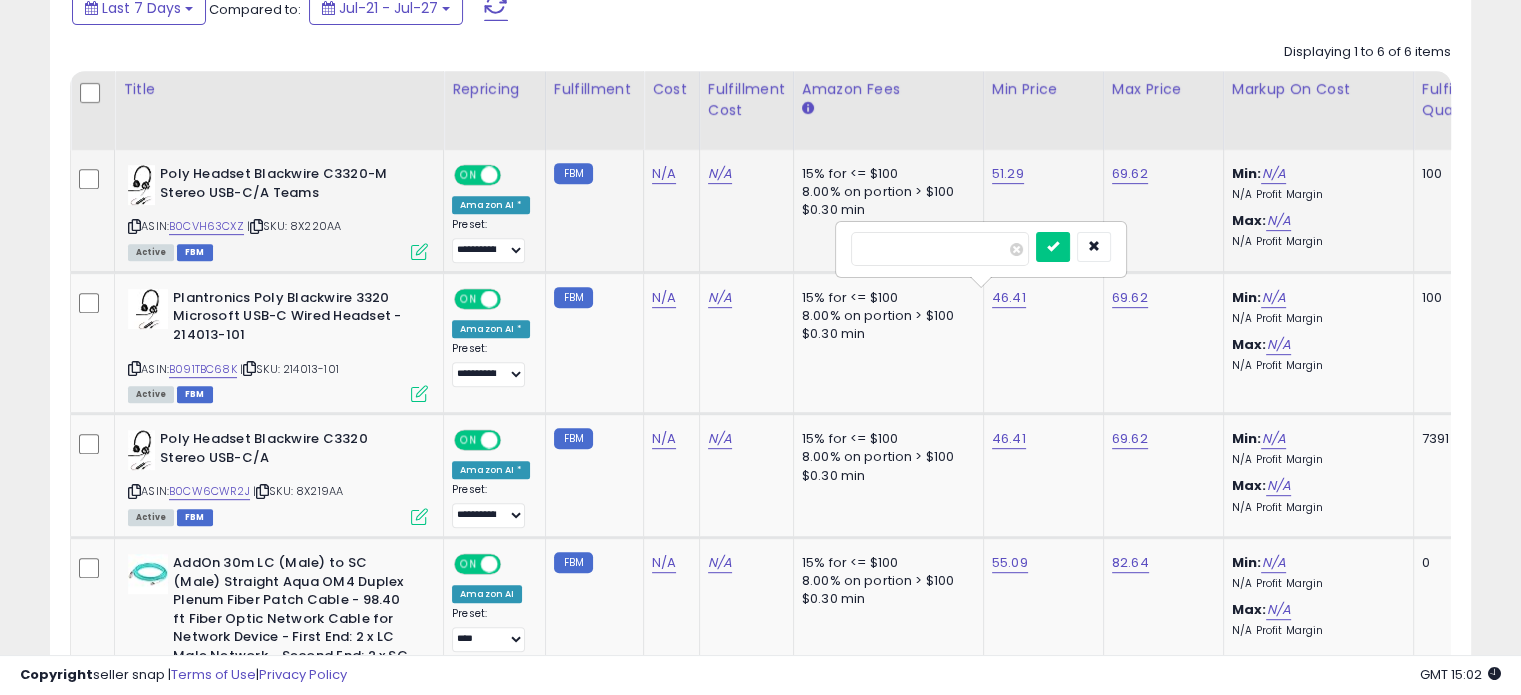 drag, startPoint x: 935, startPoint y: 250, endPoint x: 428, endPoint y: 226, distance: 507.56772 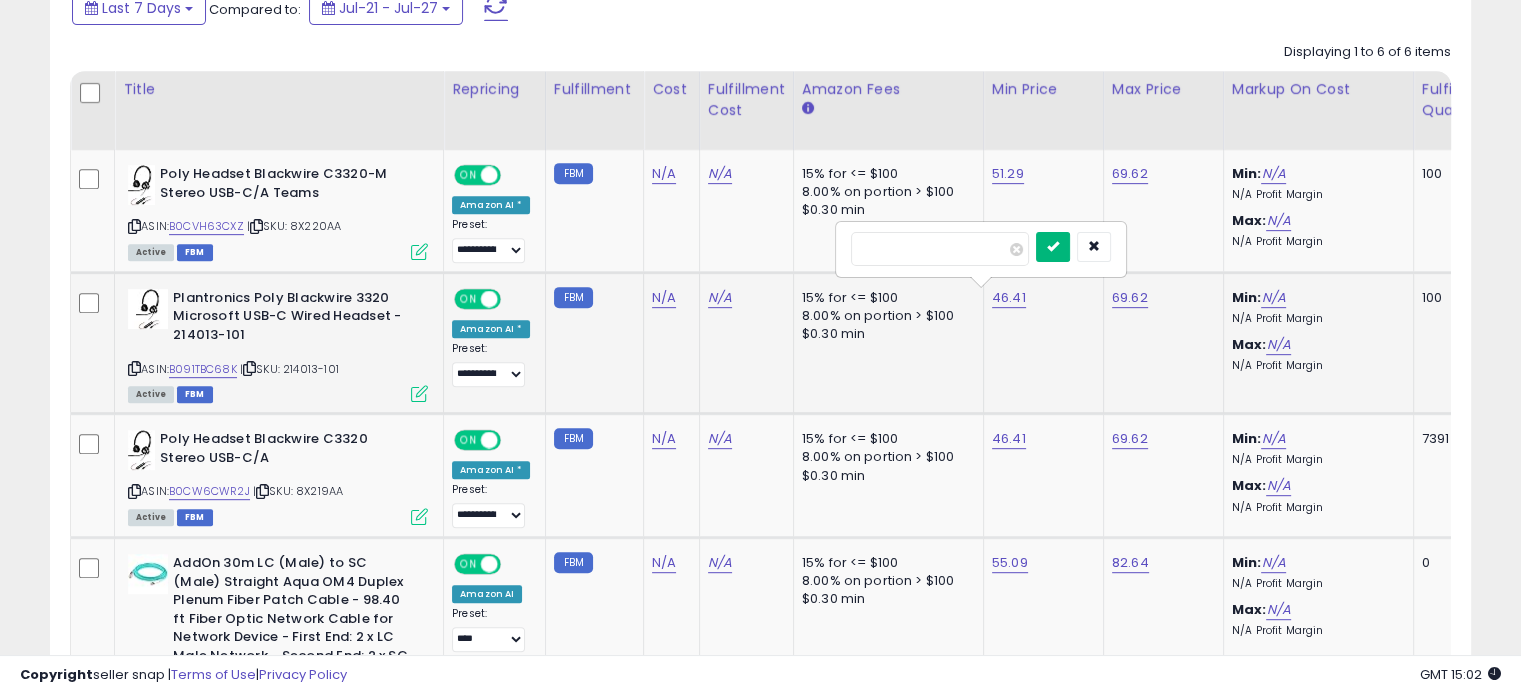 type on "*****" 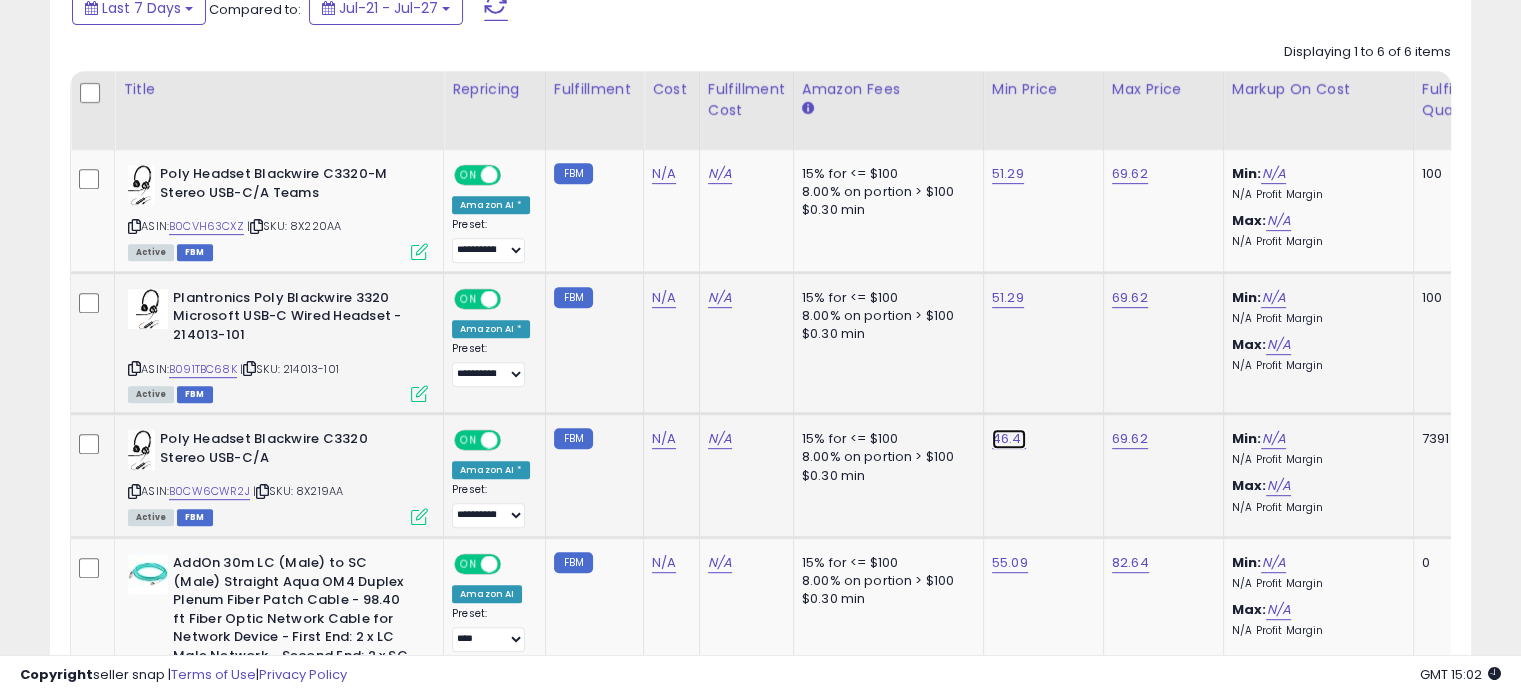 click on "46.41" at bounding box center (1008, 174) 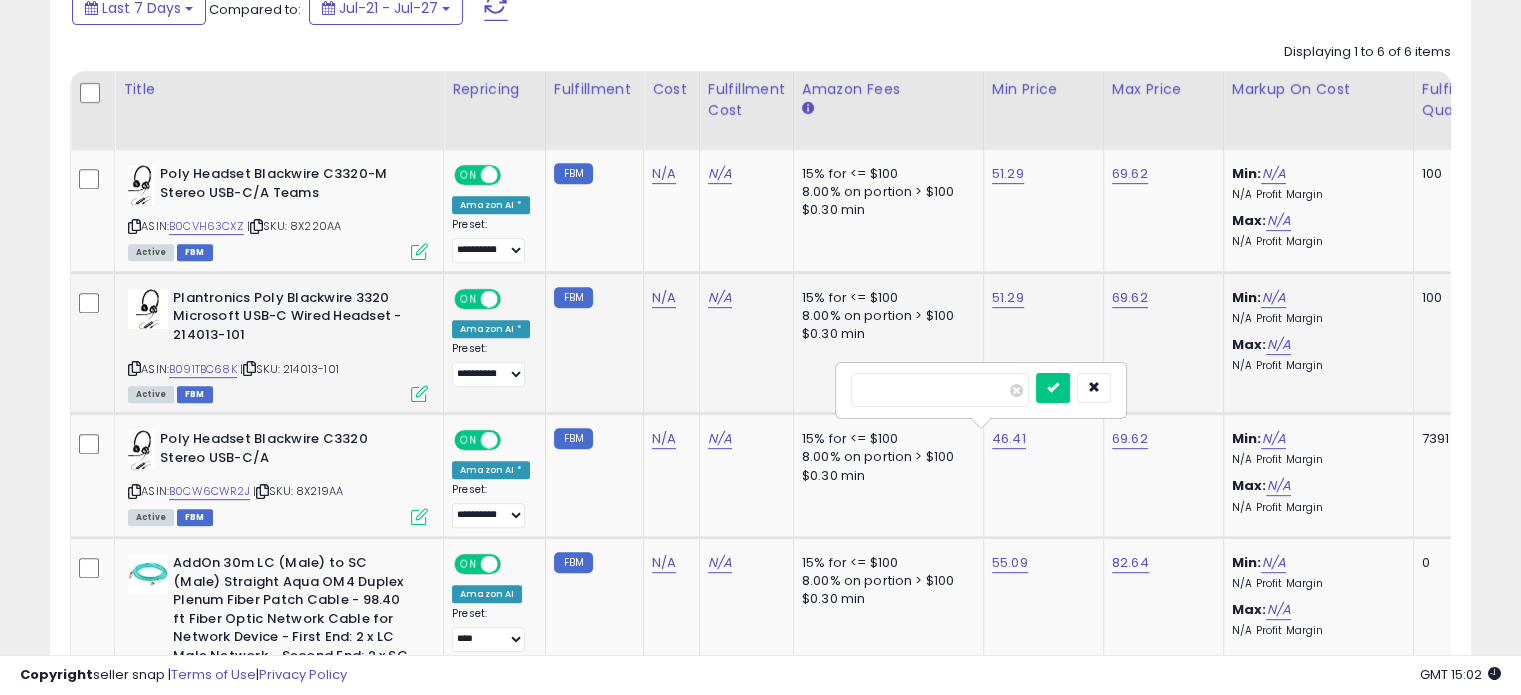 drag, startPoint x: 952, startPoint y: 378, endPoint x: 994, endPoint y: 383, distance: 42.296574 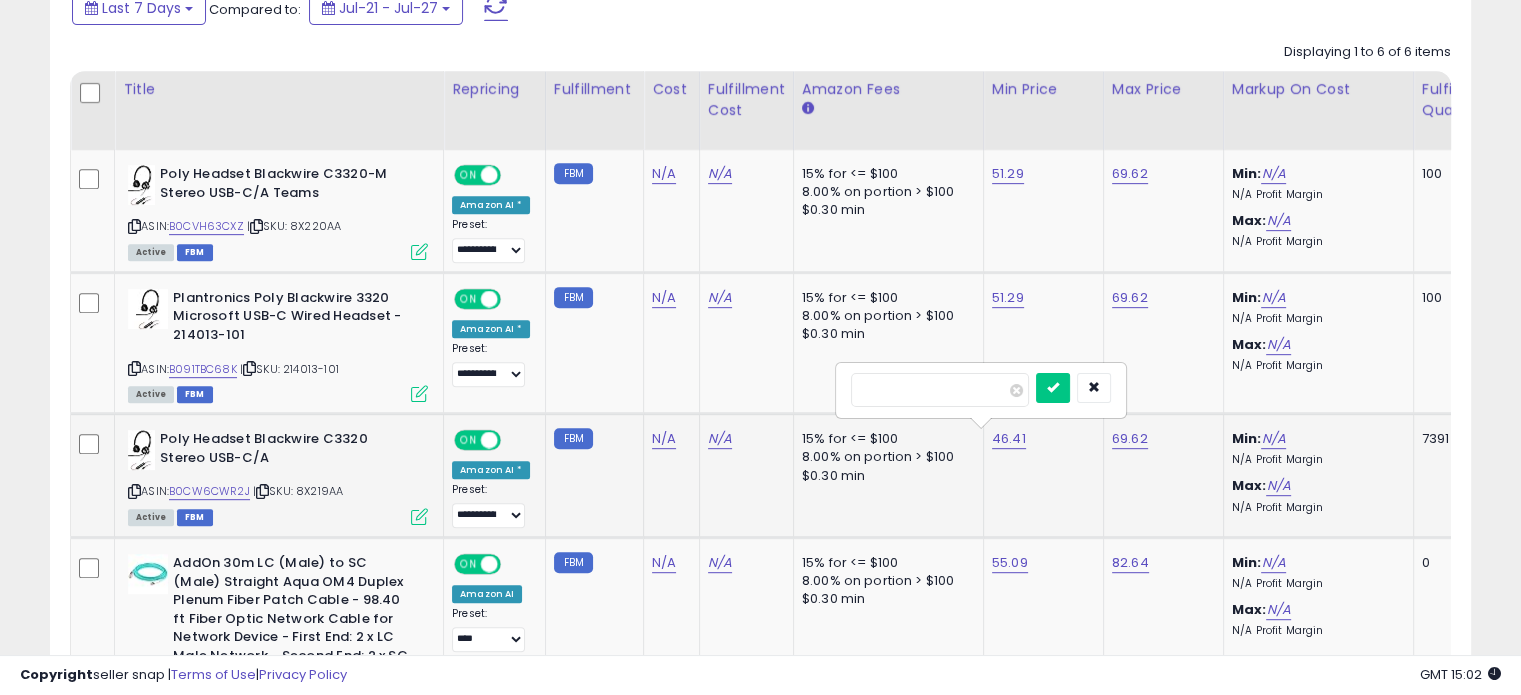 click on "**********" at bounding box center (1564, 621) 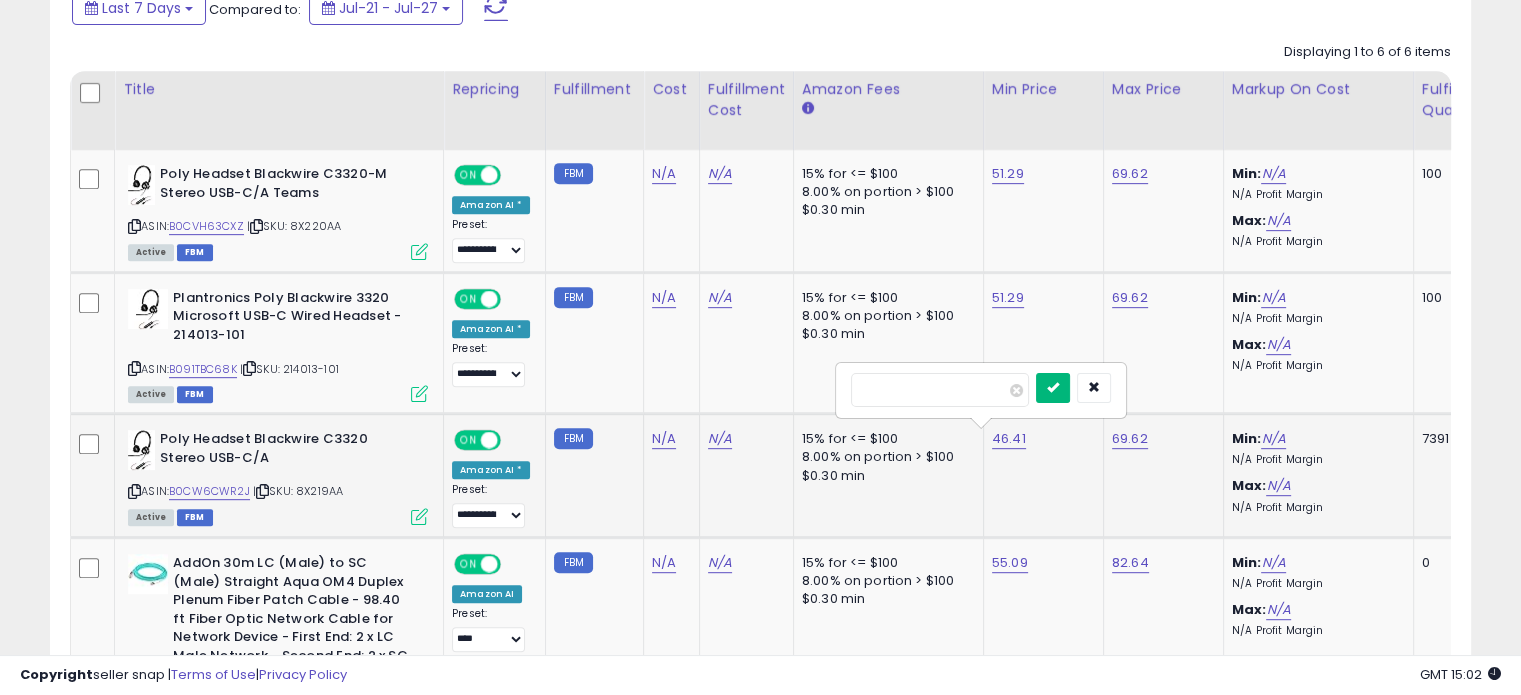 type on "*****" 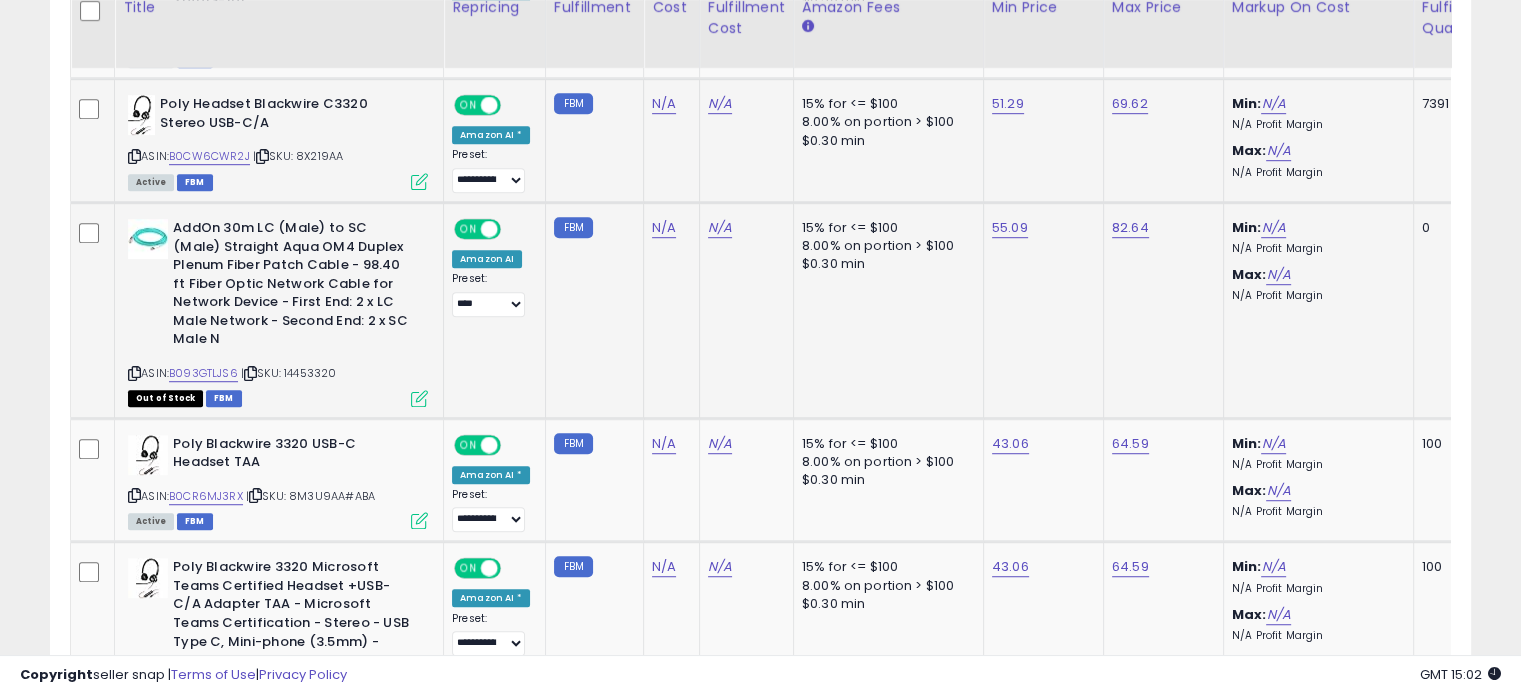 scroll, scrollTop: 1300, scrollLeft: 0, axis: vertical 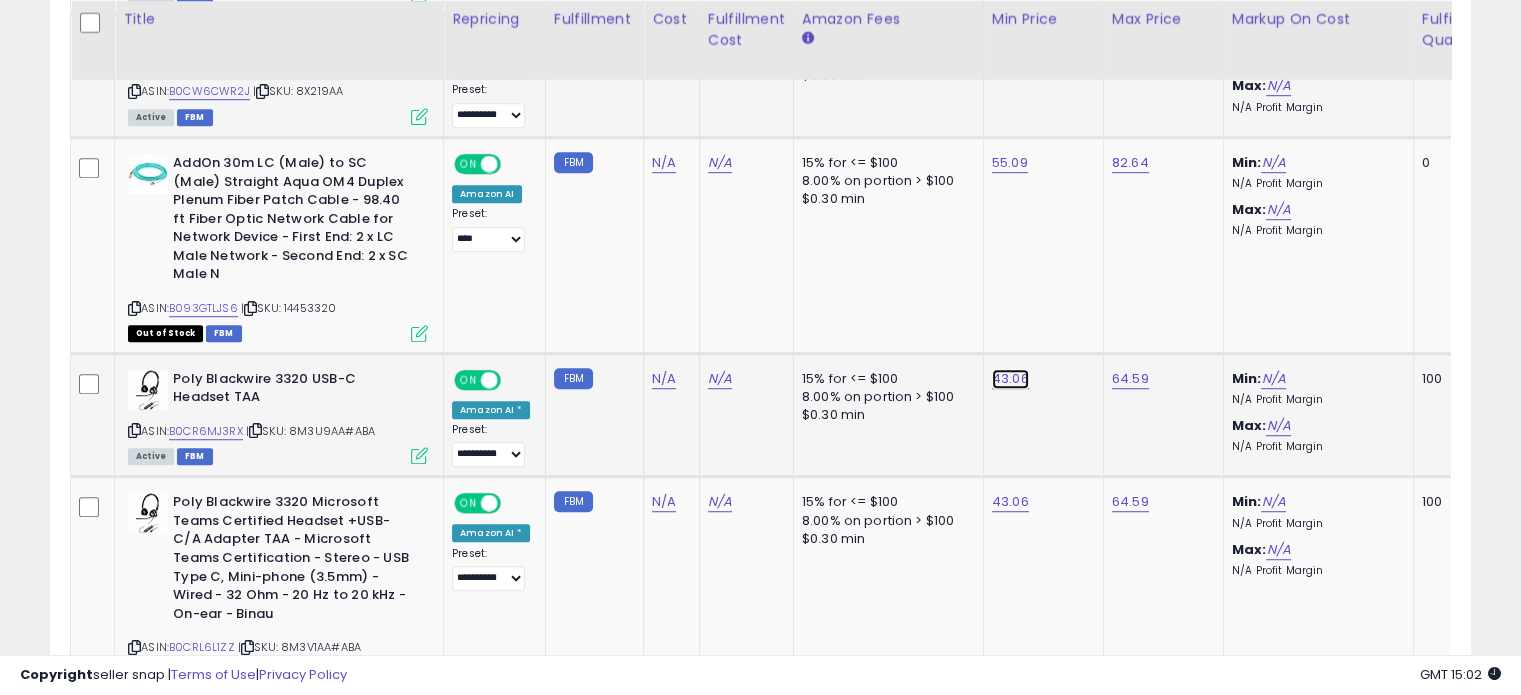 click on "43.06" at bounding box center [1008, -226] 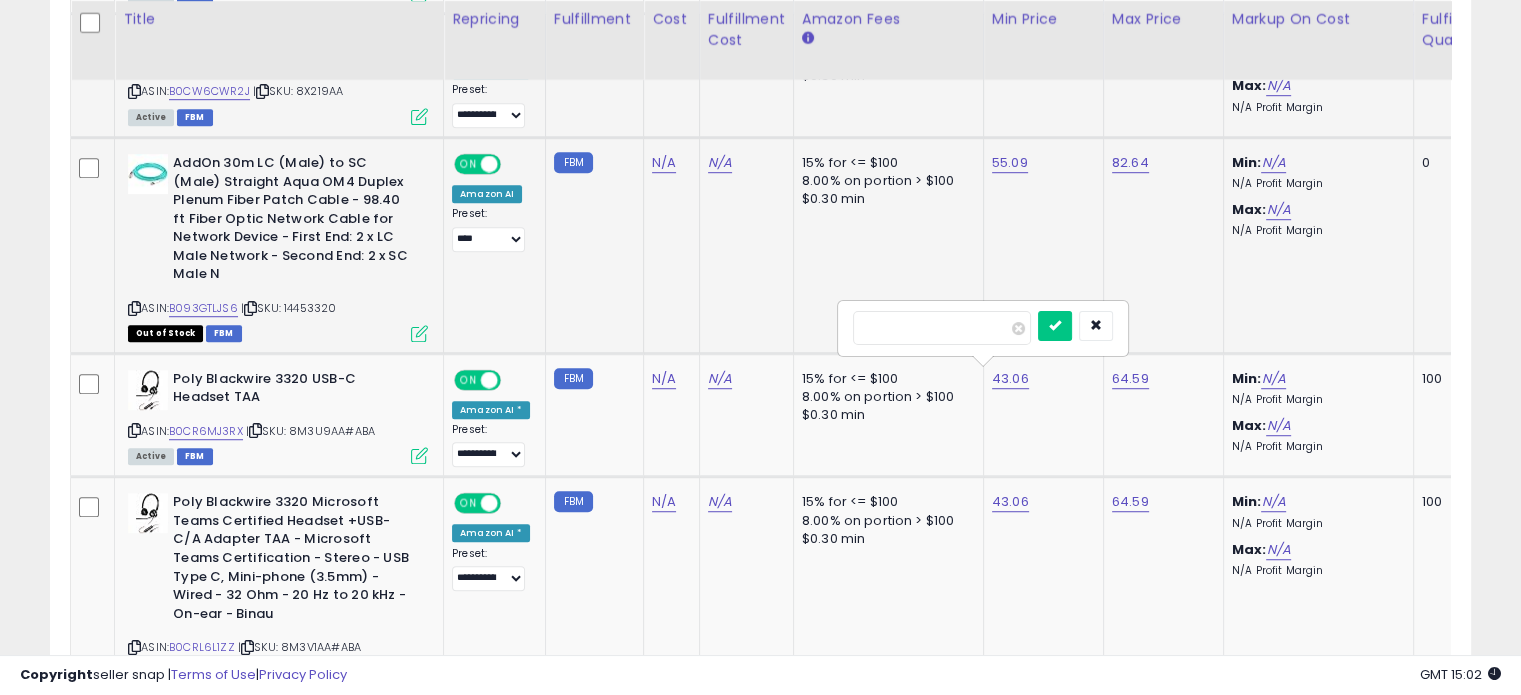drag, startPoint x: 959, startPoint y: 329, endPoint x: 395, endPoint y: 326, distance: 564.008 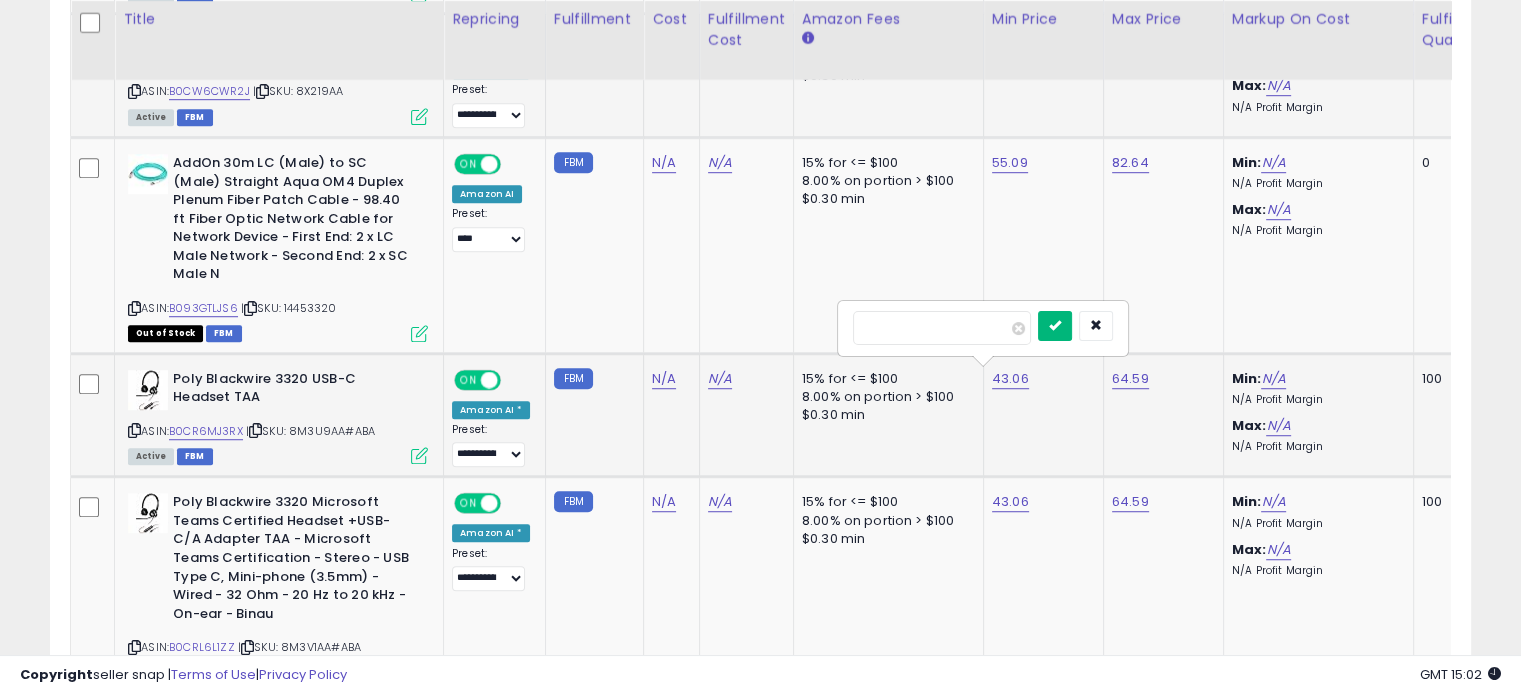 type on "*****" 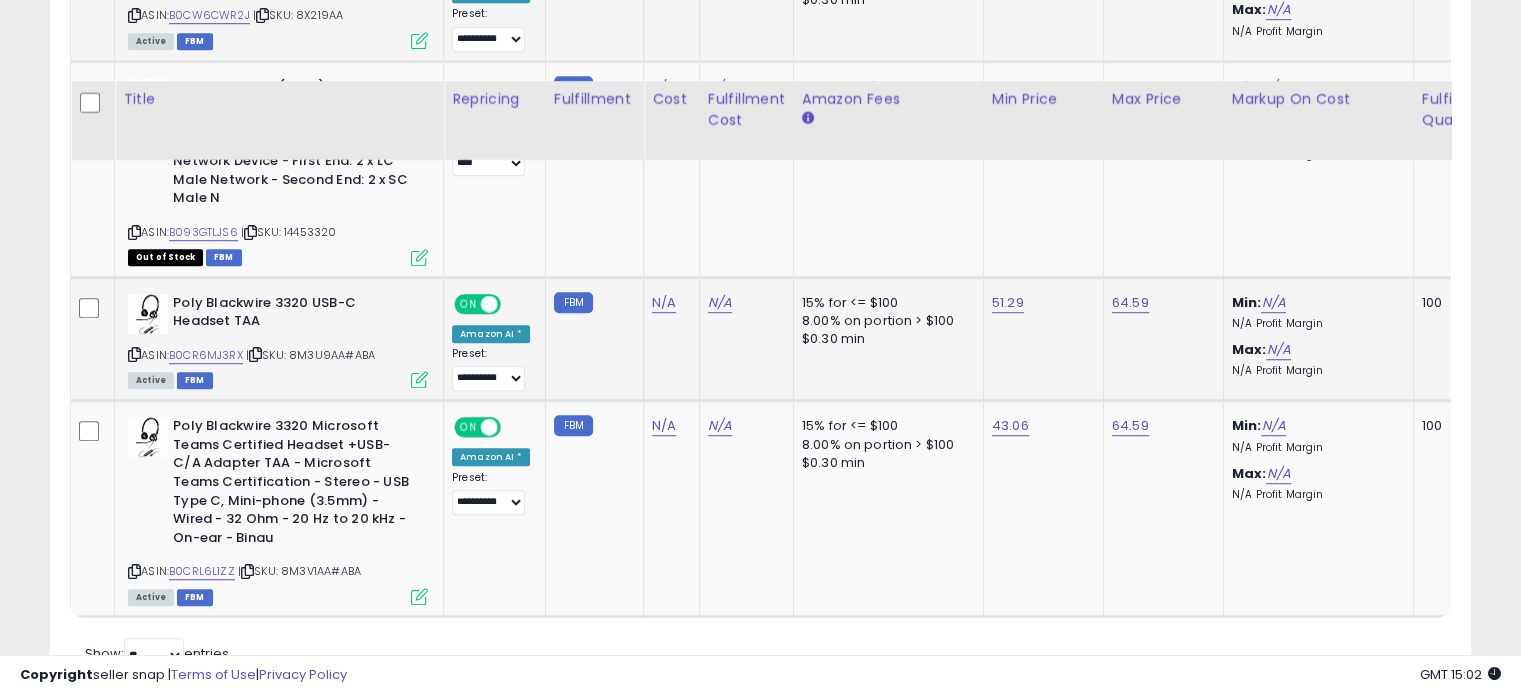 scroll, scrollTop: 1462, scrollLeft: 0, axis: vertical 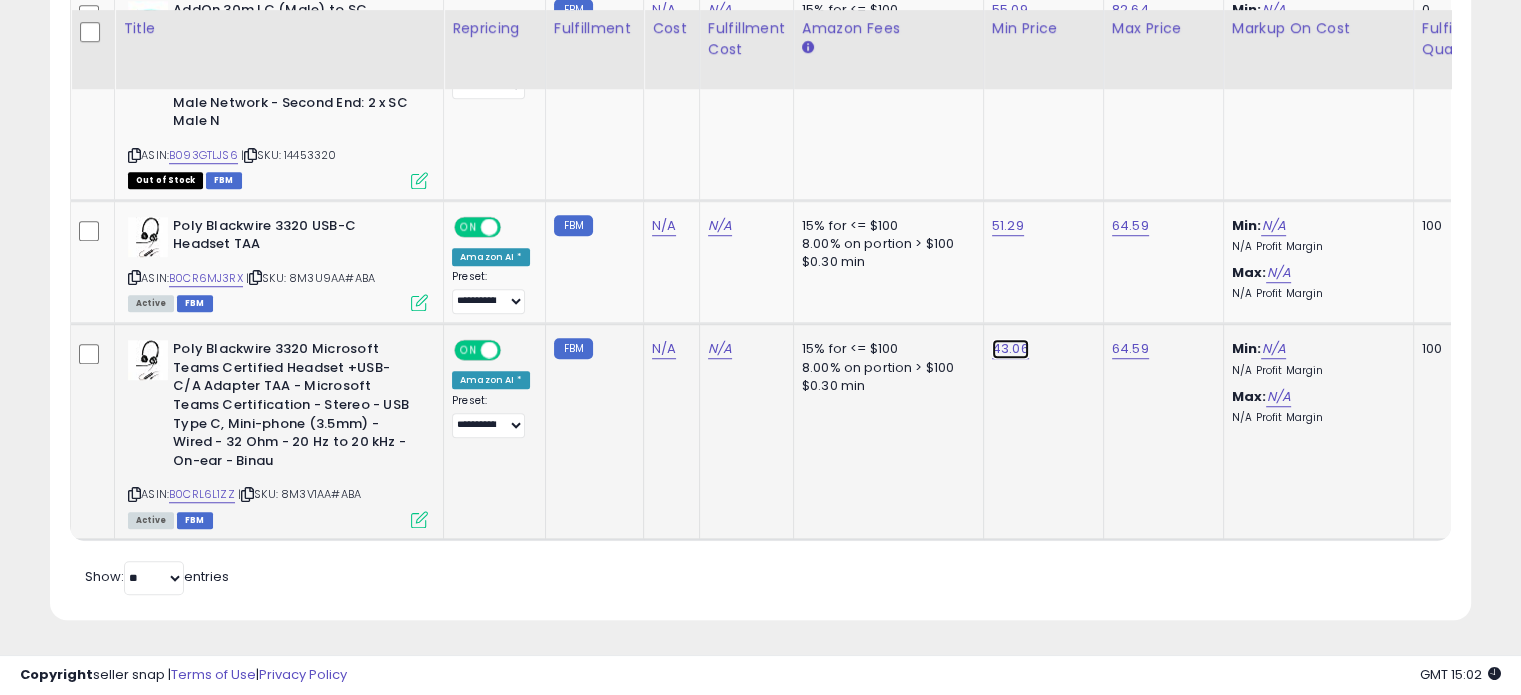 click on "43.06" at bounding box center (1008, -379) 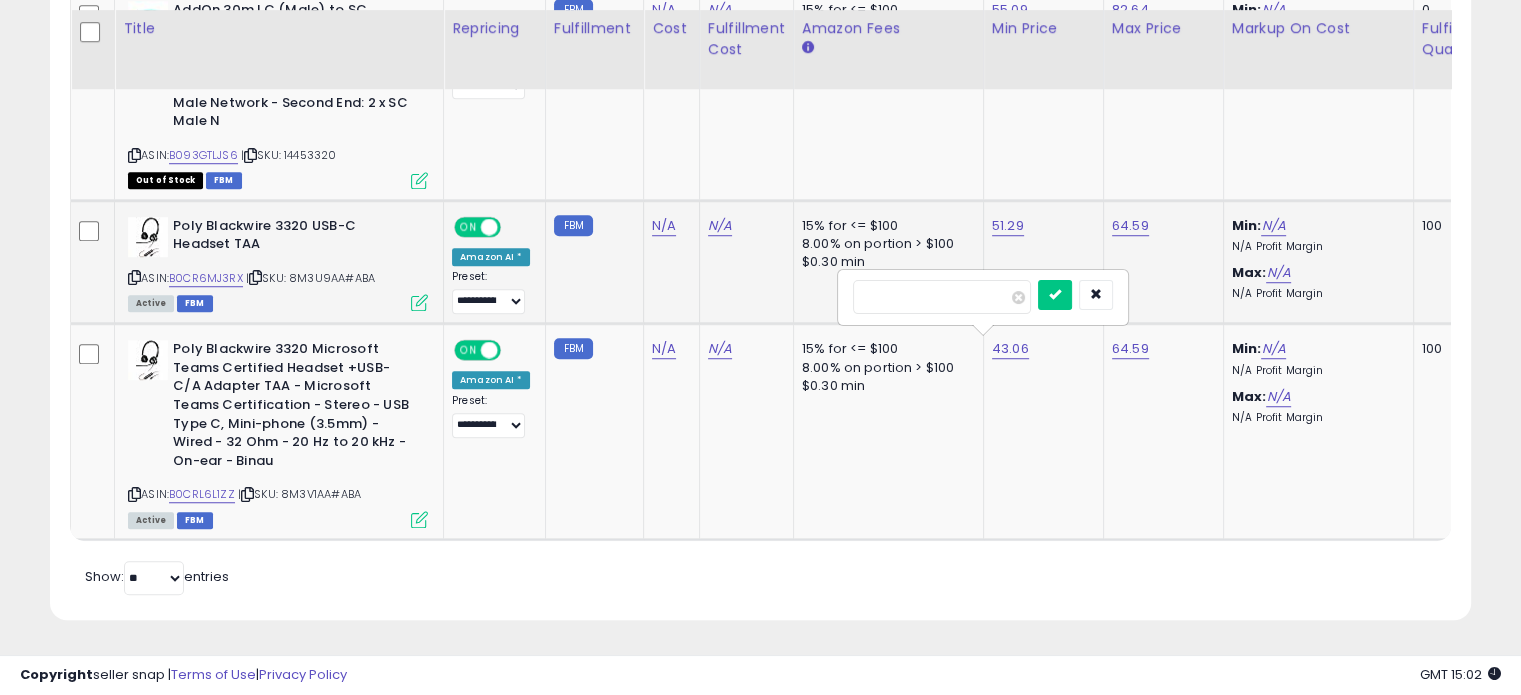 drag, startPoint x: 969, startPoint y: 297, endPoint x: 644, endPoint y: 289, distance: 325.09845 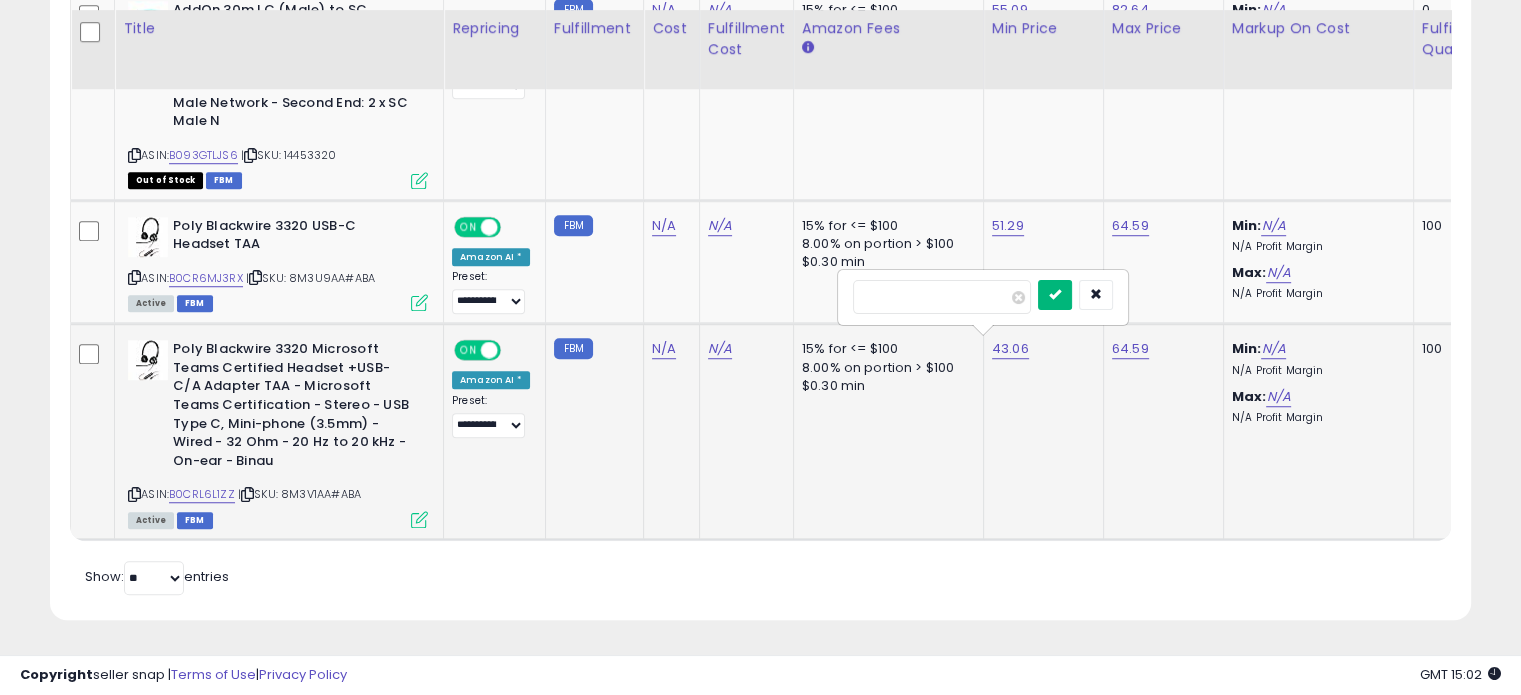 type on "*****" 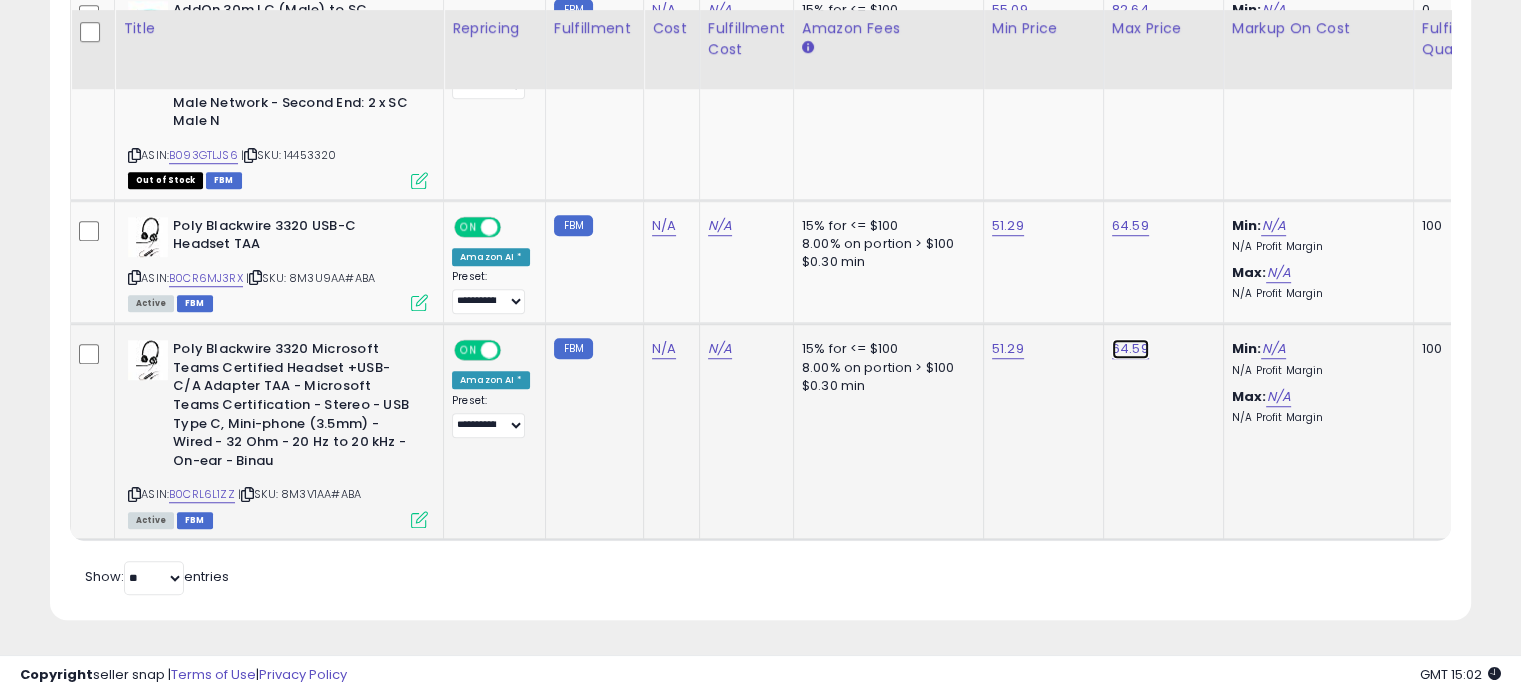 click on "64.59" at bounding box center [1130, -379] 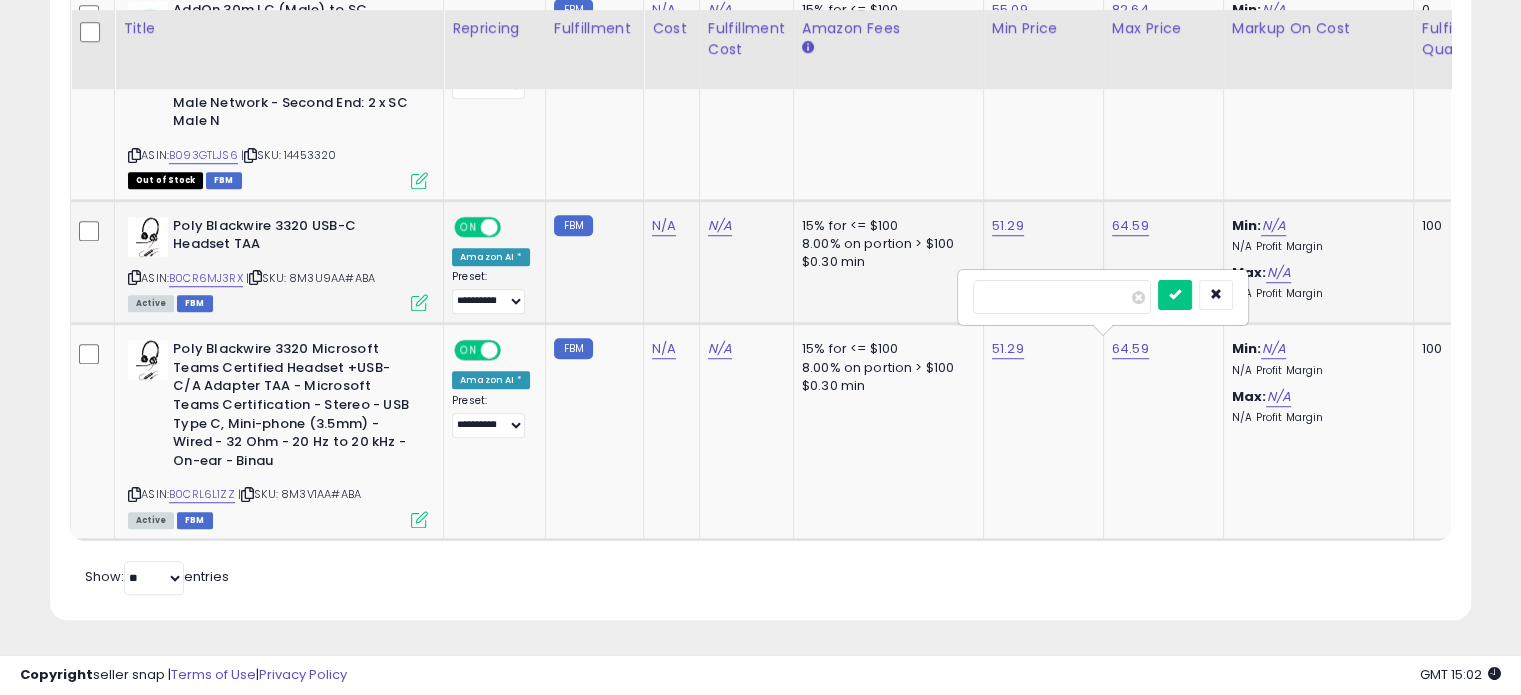 drag, startPoint x: 1064, startPoint y: 293, endPoint x: 713, endPoint y: 247, distance: 354.0014 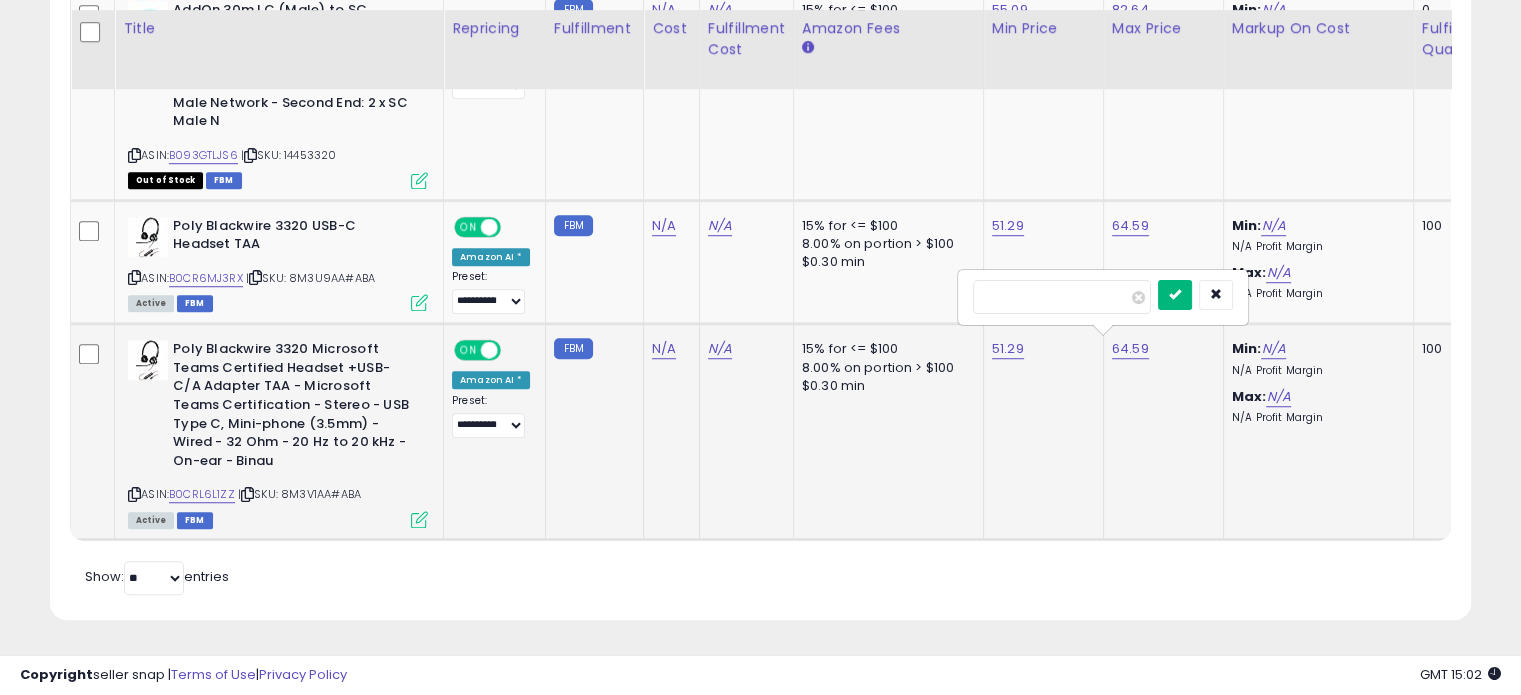 click at bounding box center (1175, 295) 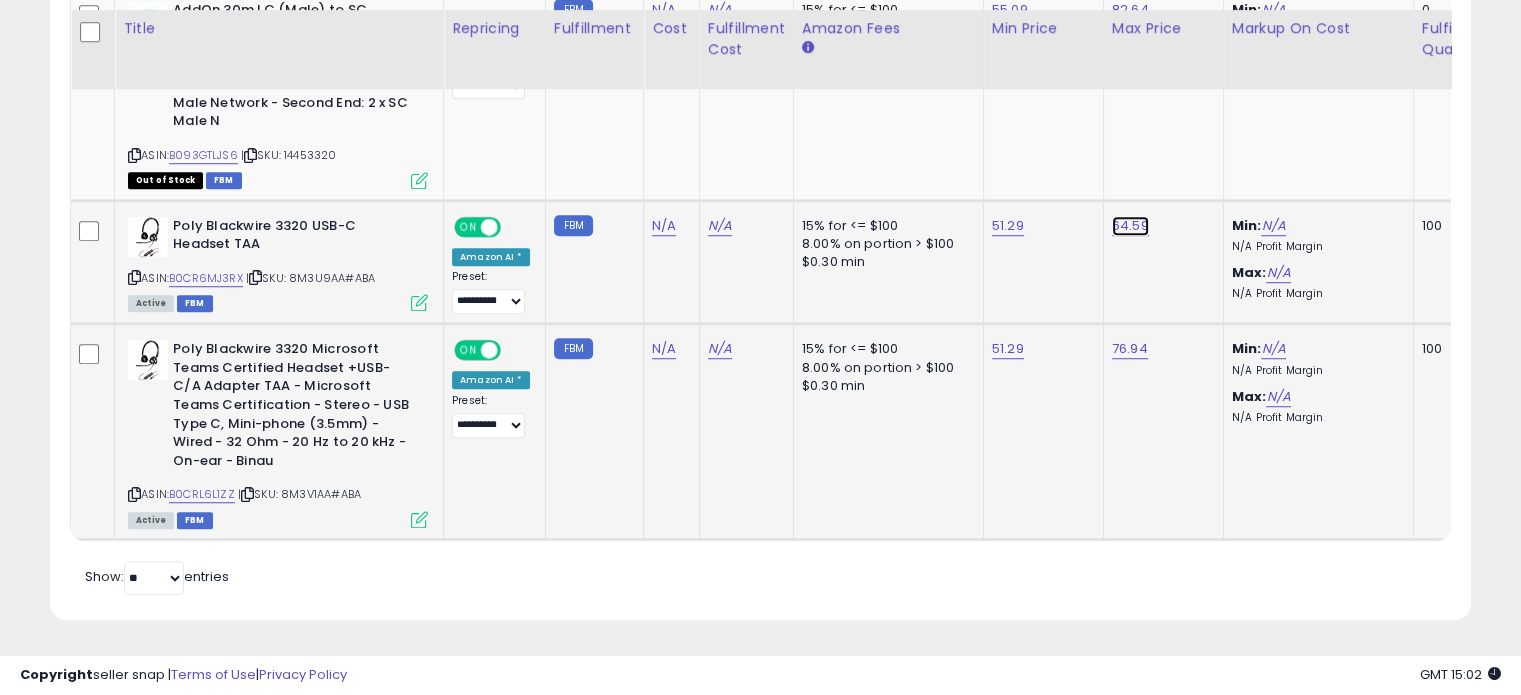 click on "64.59" at bounding box center [1130, -379] 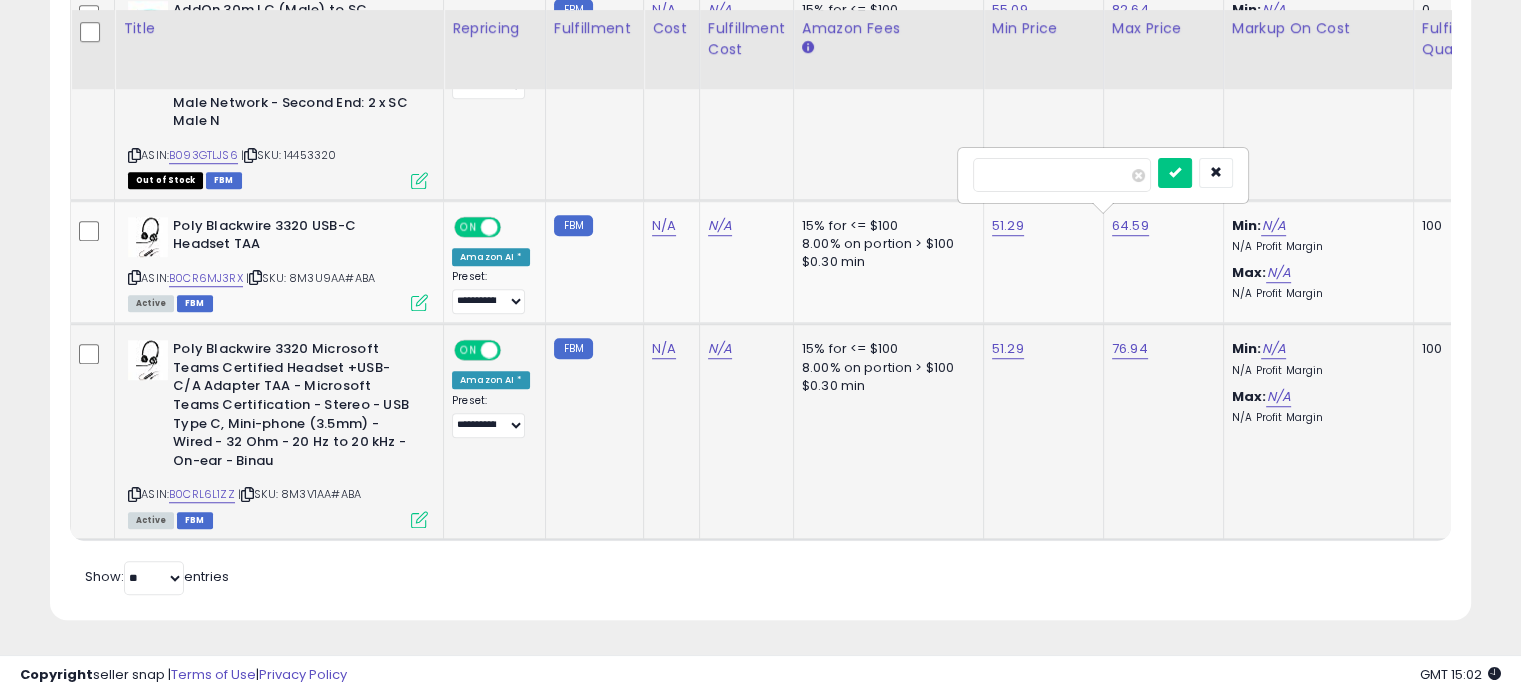 drag, startPoint x: 1062, startPoint y: 163, endPoint x: 379, endPoint y: 131, distance: 683.7492 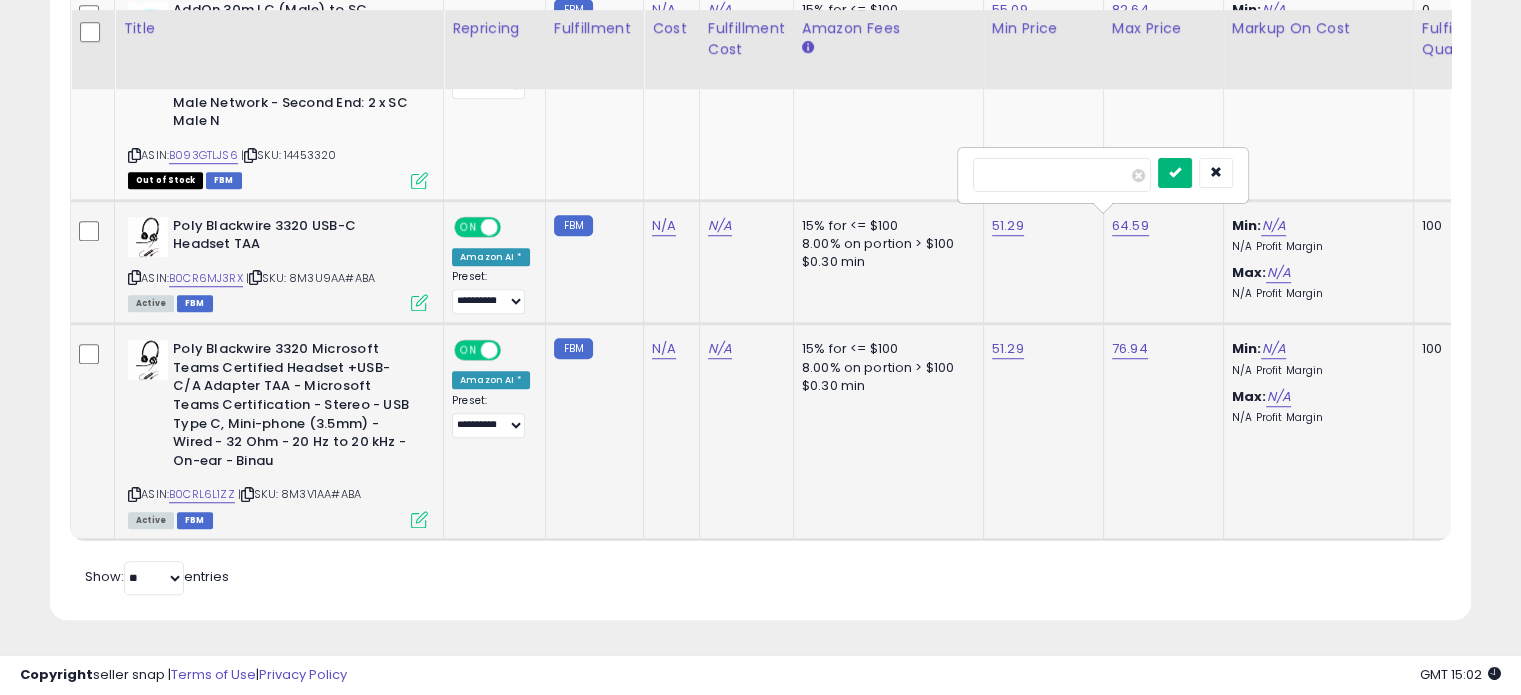 type on "*****" 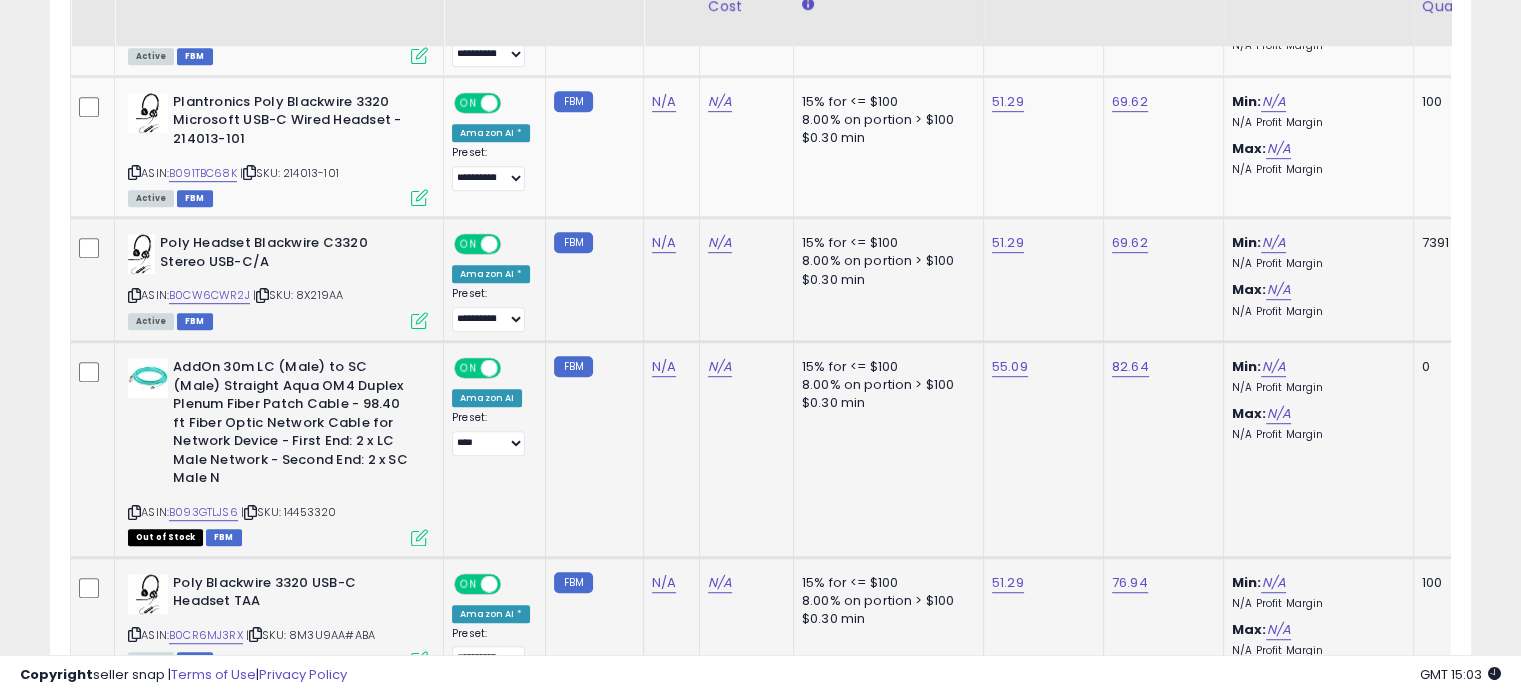 scroll, scrollTop: 1062, scrollLeft: 0, axis: vertical 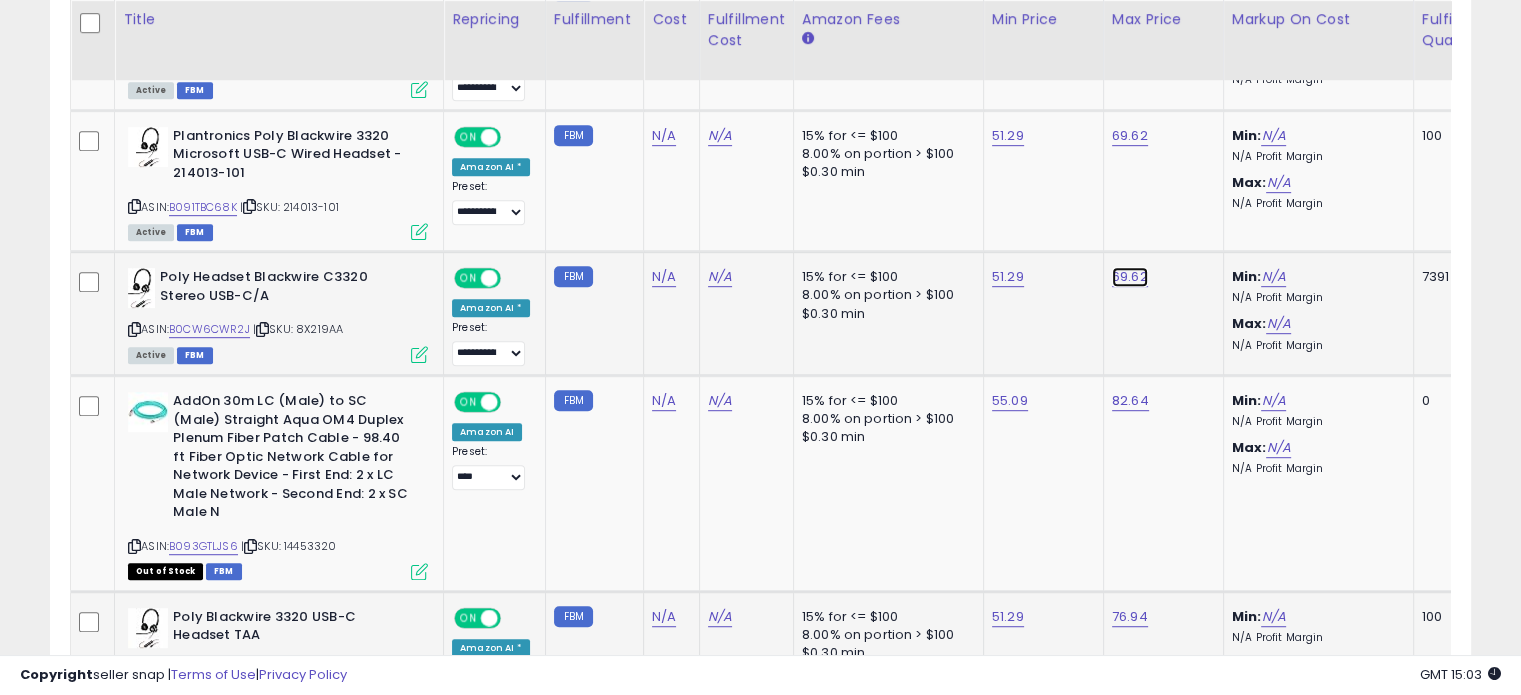 click on "69.62" at bounding box center (1130, 12) 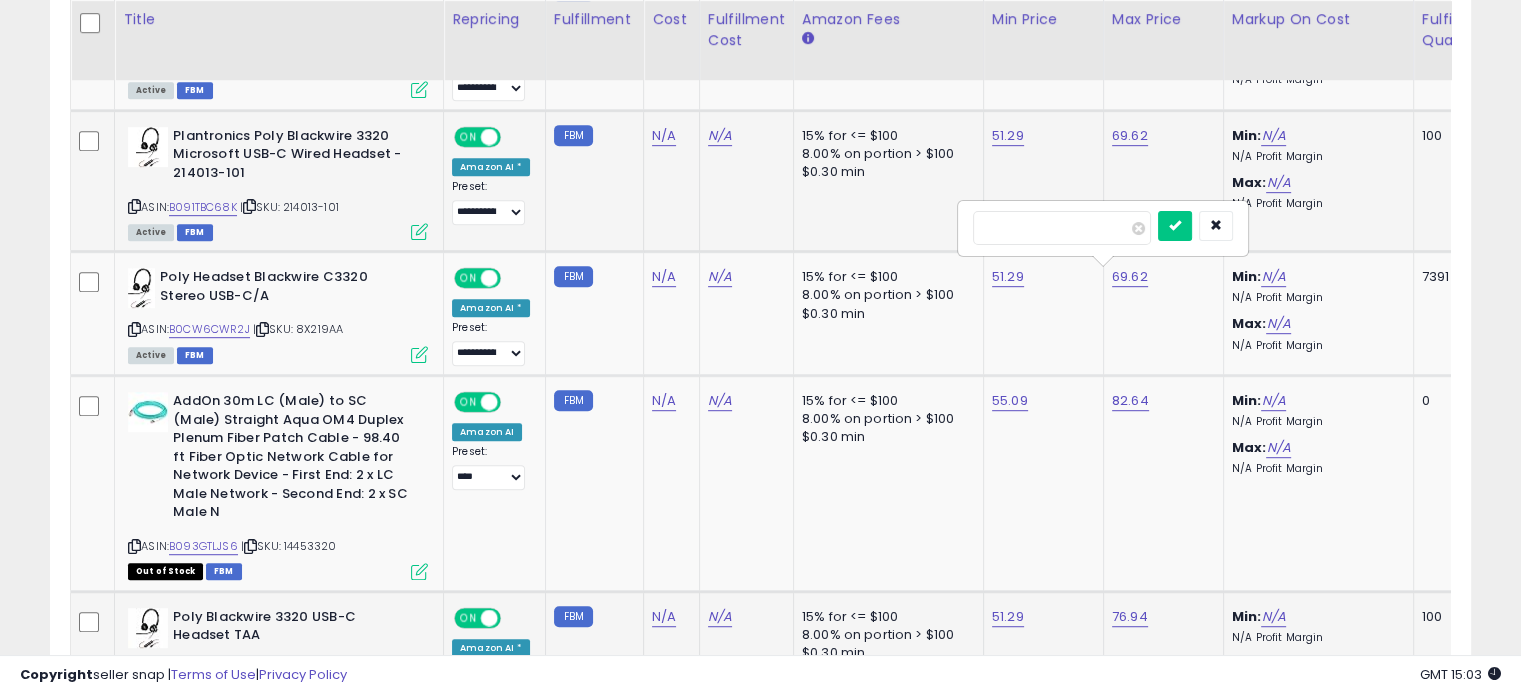 drag, startPoint x: 1019, startPoint y: 227, endPoint x: 661, endPoint y: 187, distance: 360.2277 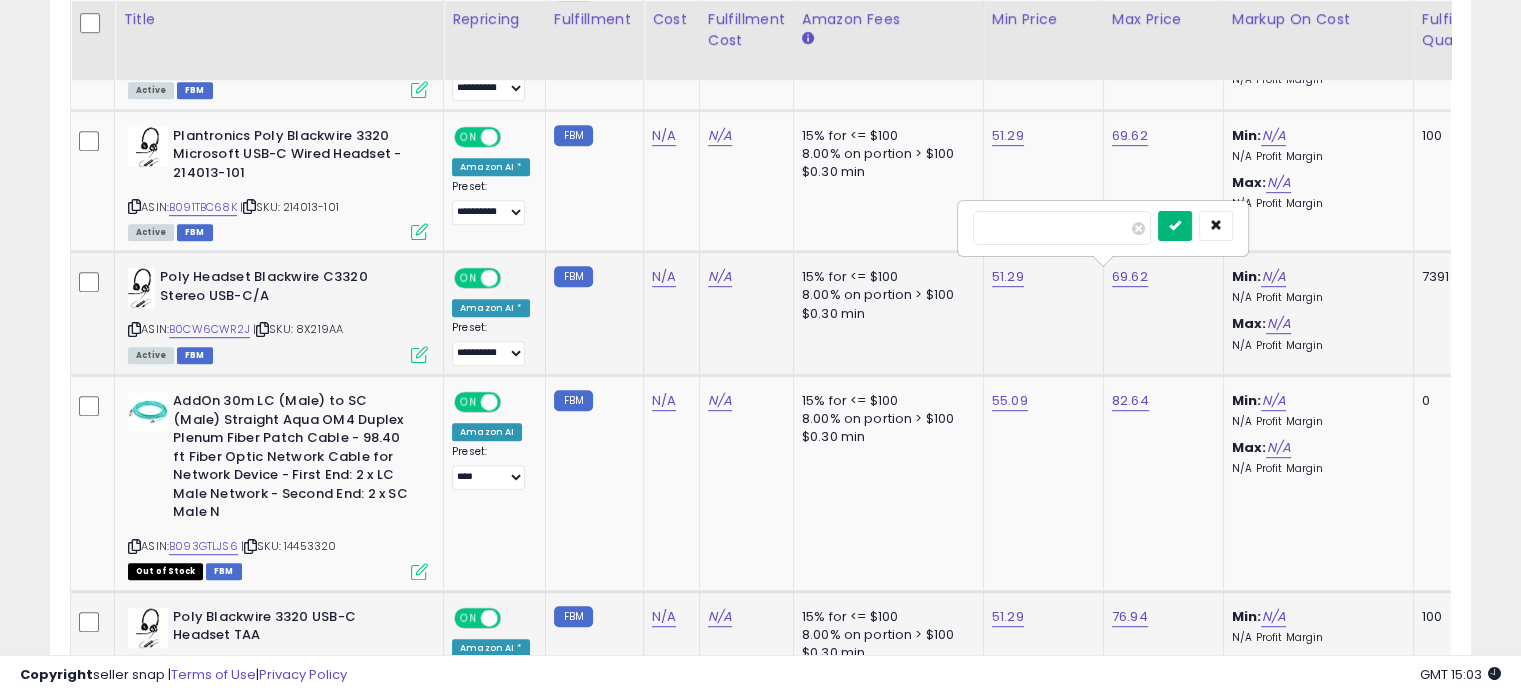 type on "*****" 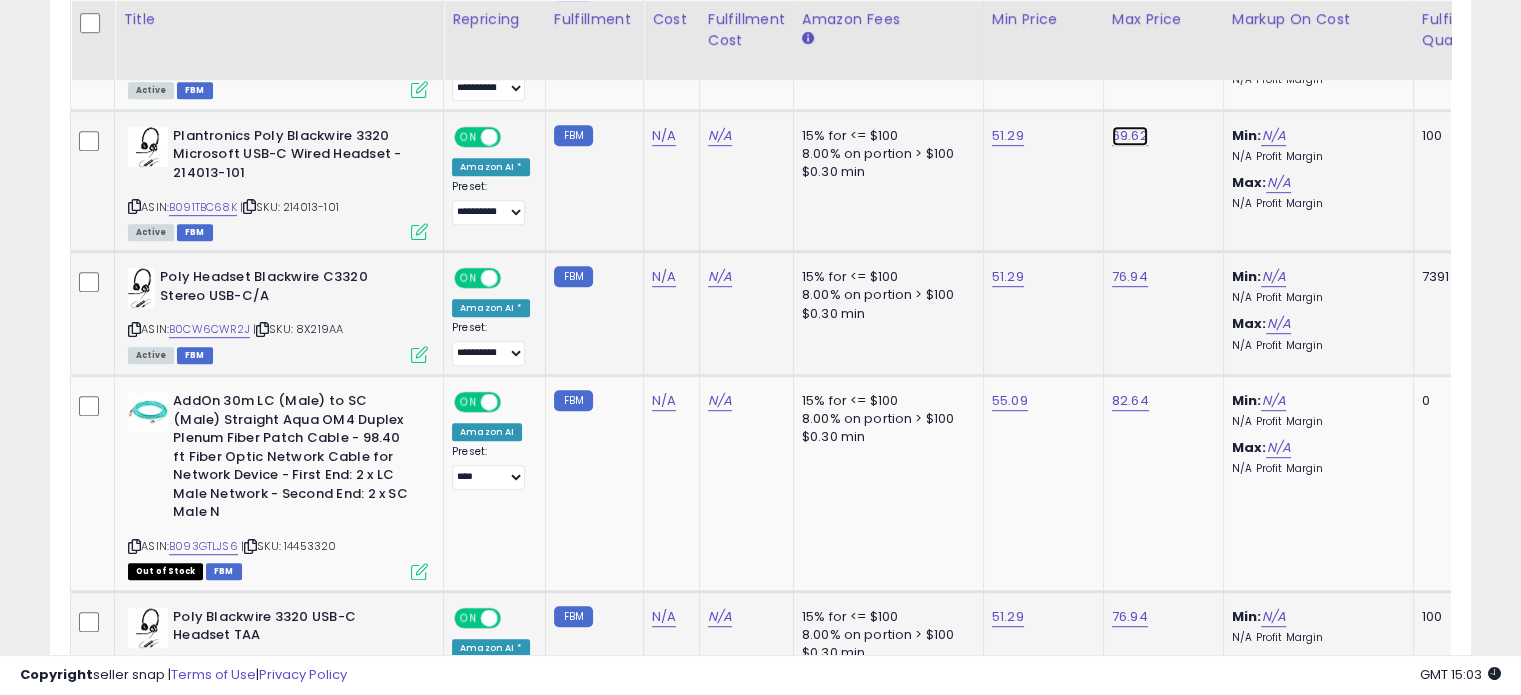 click on "69.62" at bounding box center [1130, 12] 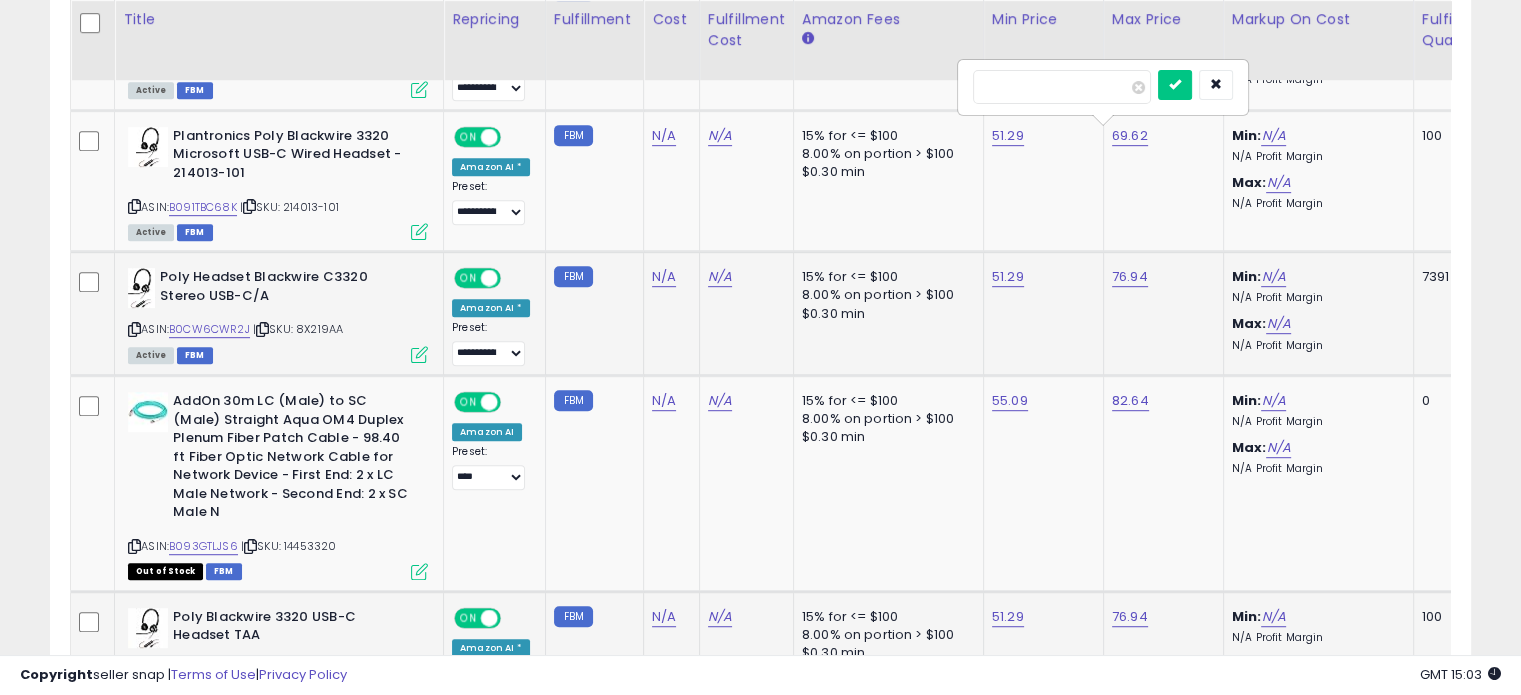 drag, startPoint x: 936, startPoint y: 90, endPoint x: 819, endPoint y: 77, distance: 117.72001 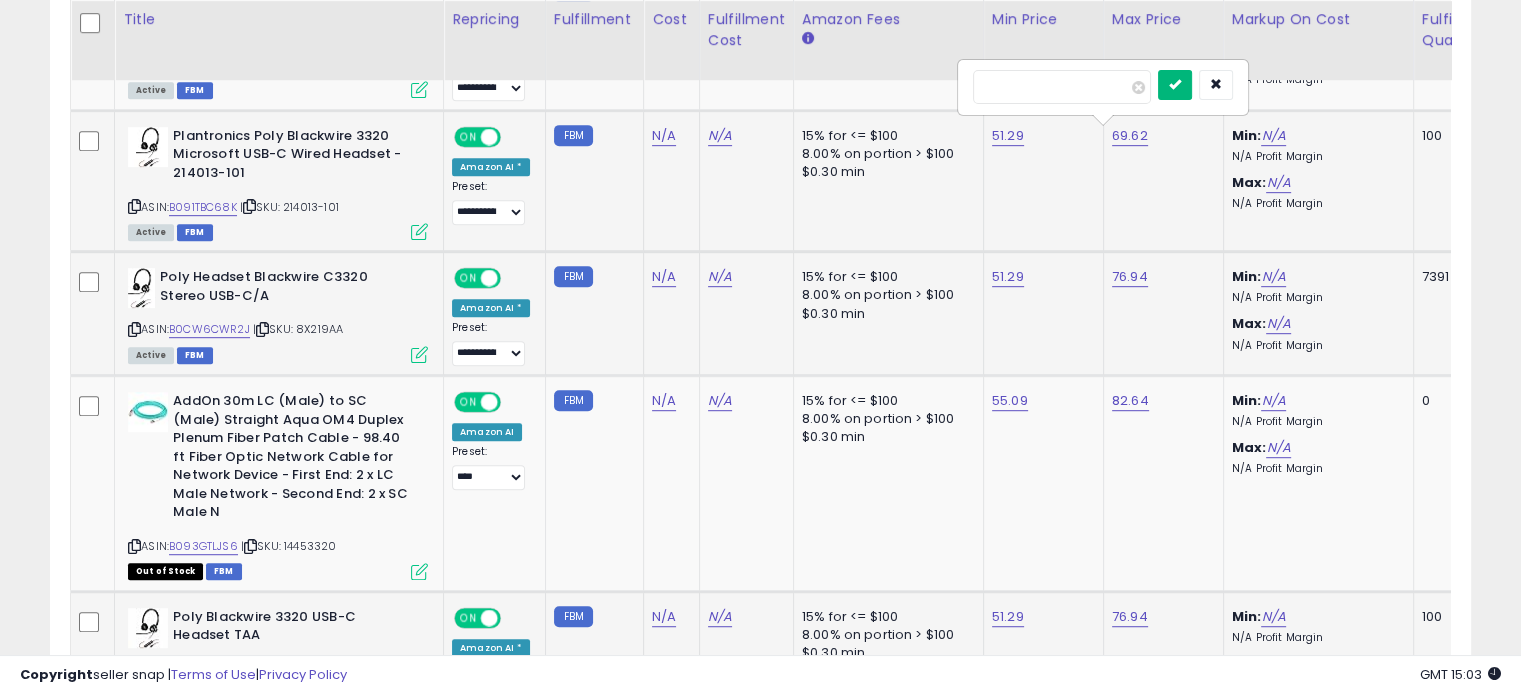 type on "*****" 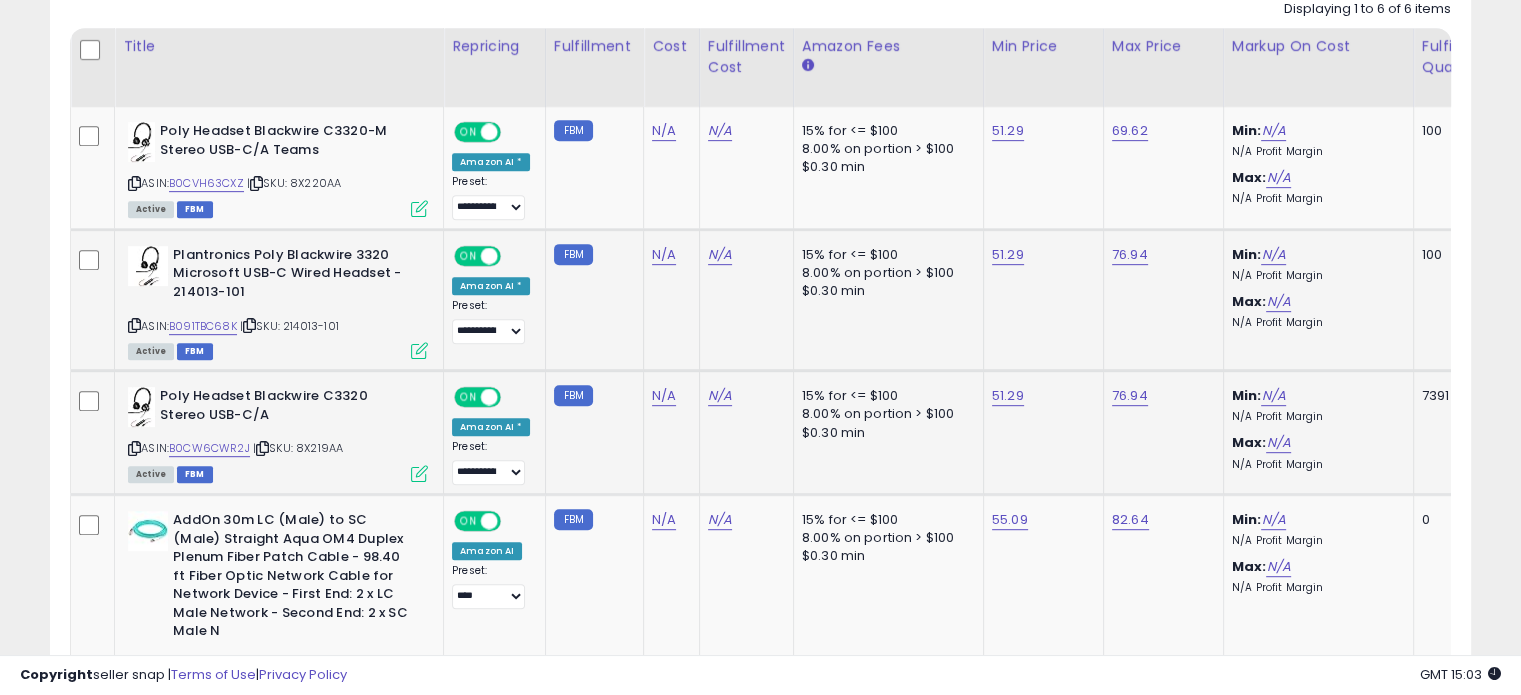 scroll, scrollTop: 862, scrollLeft: 0, axis: vertical 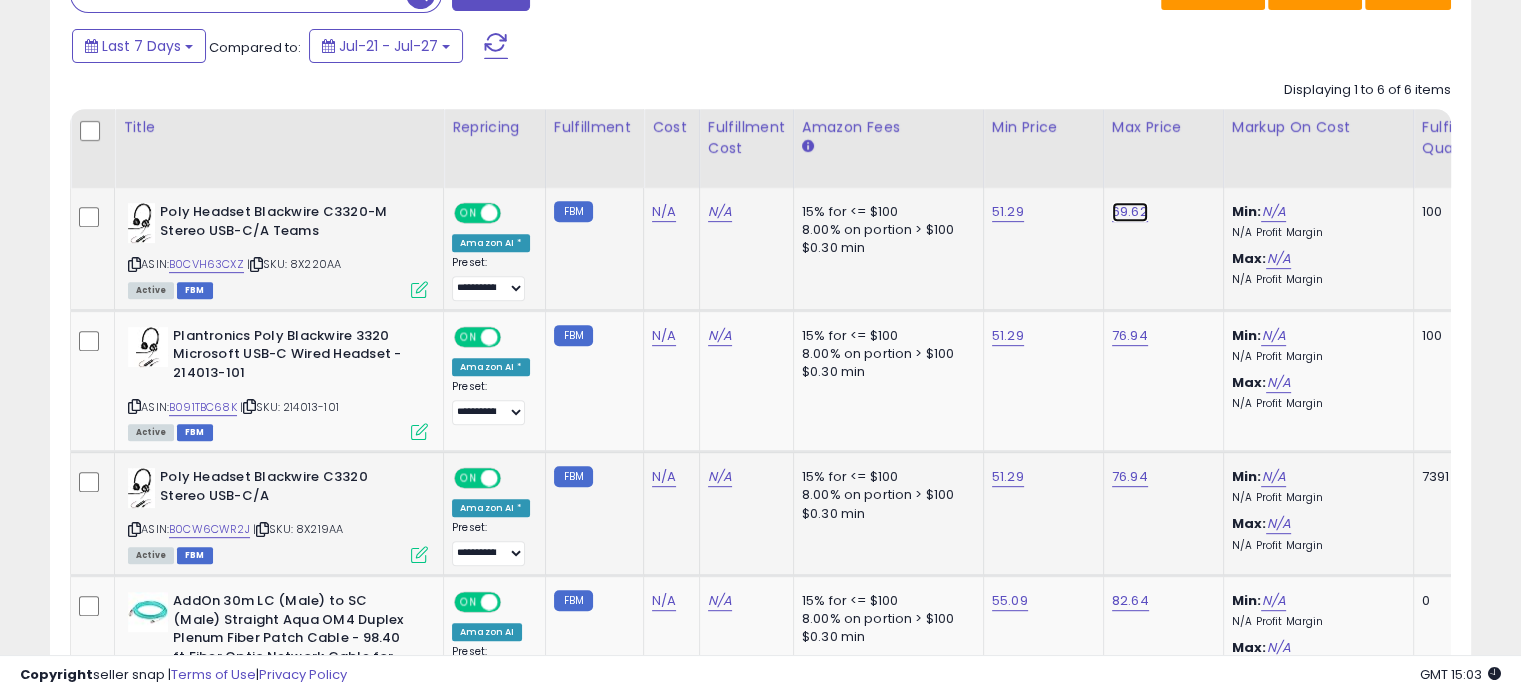 click on "69.62" at bounding box center [1130, 212] 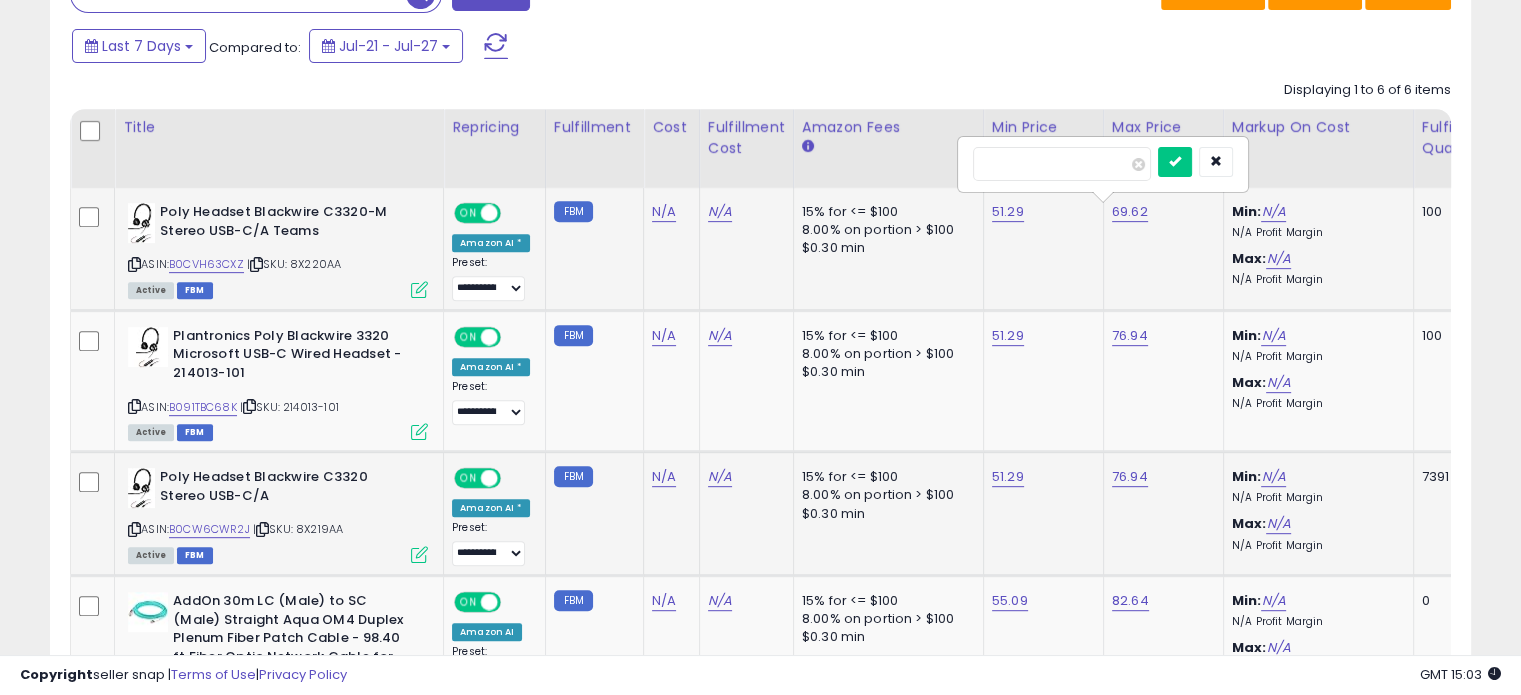 drag, startPoint x: 1079, startPoint y: 150, endPoint x: 1127, endPoint y: 141, distance: 48.83646 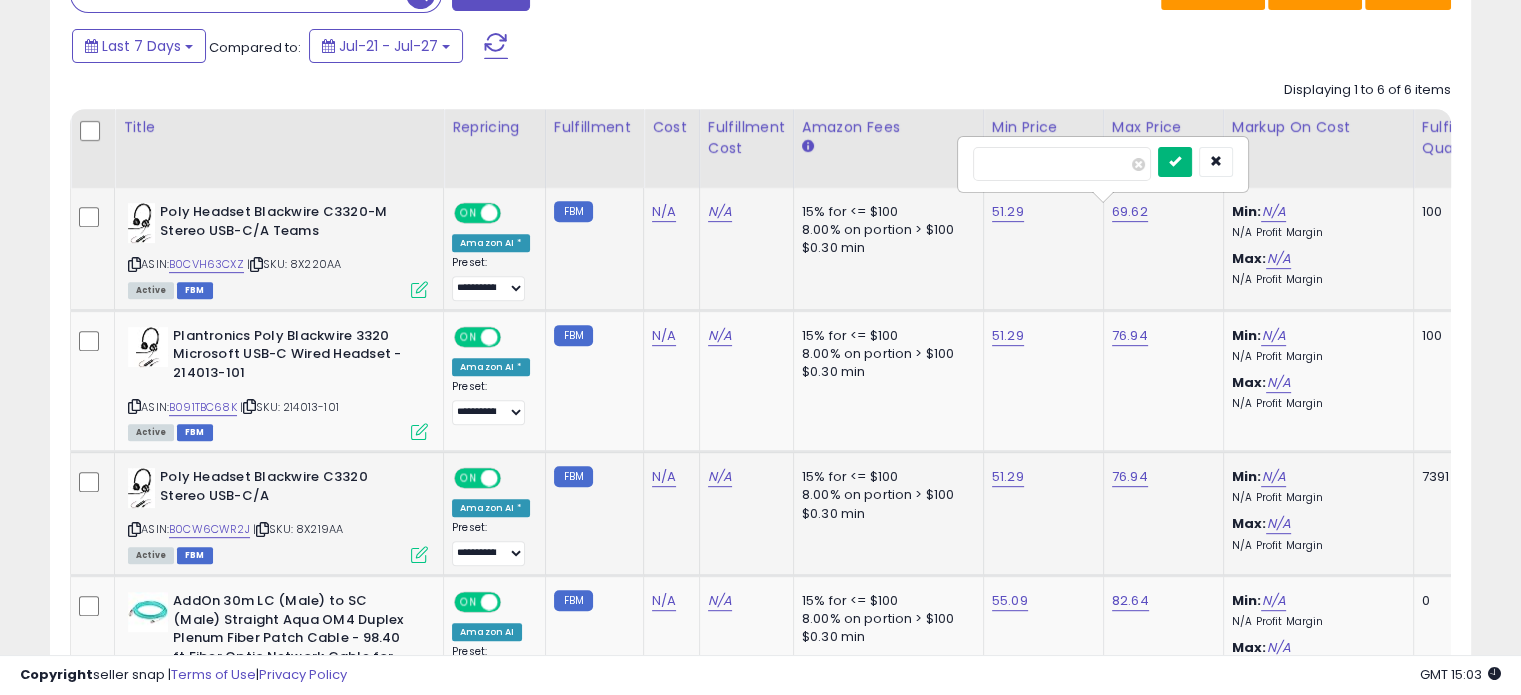 type on "*****" 